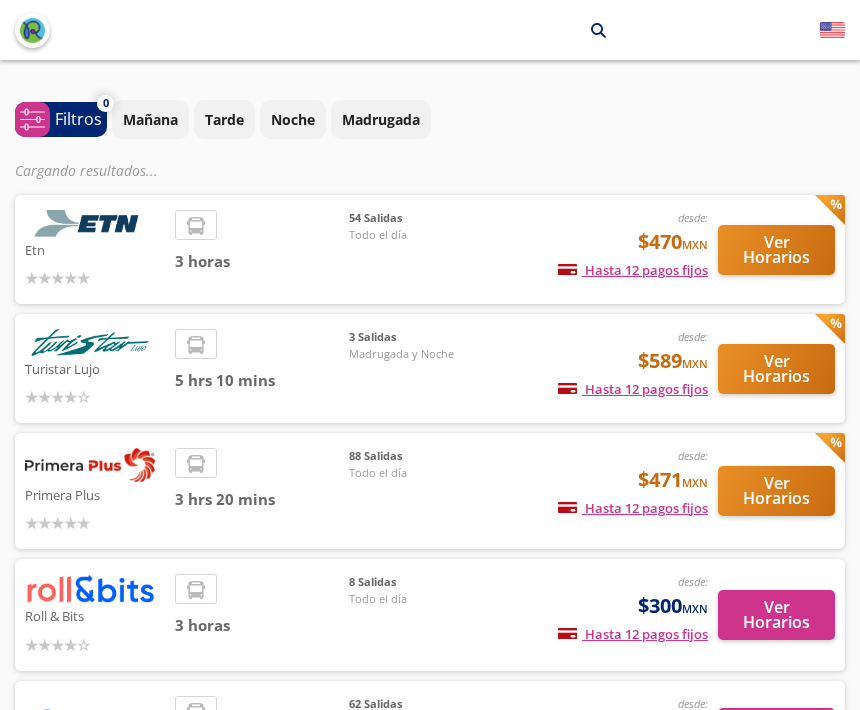 scroll, scrollTop: 0, scrollLeft: 0, axis: both 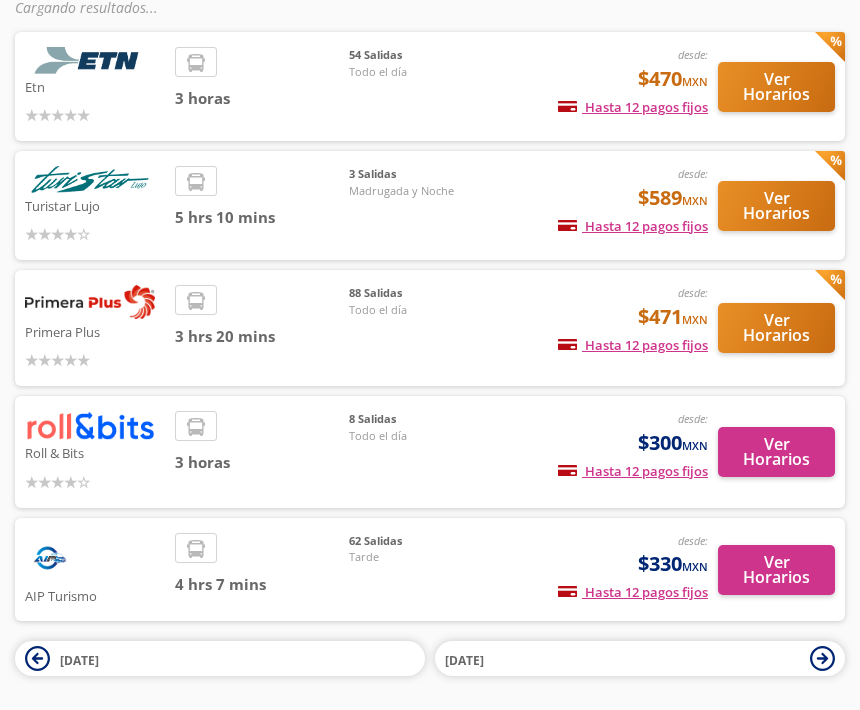 click on "Ver Horarios" at bounding box center [776, 329] 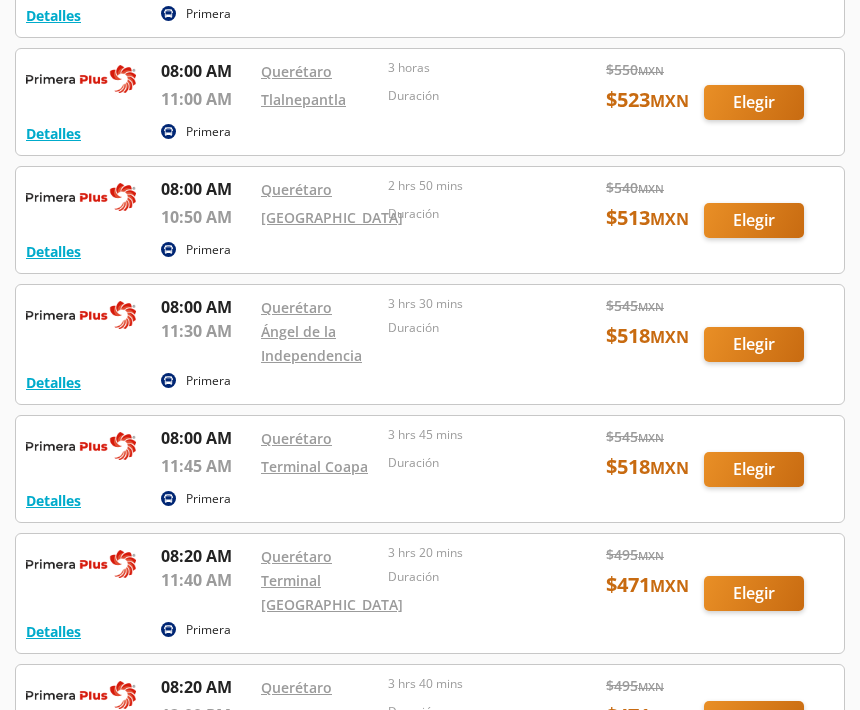 scroll, scrollTop: 4484, scrollLeft: 0, axis: vertical 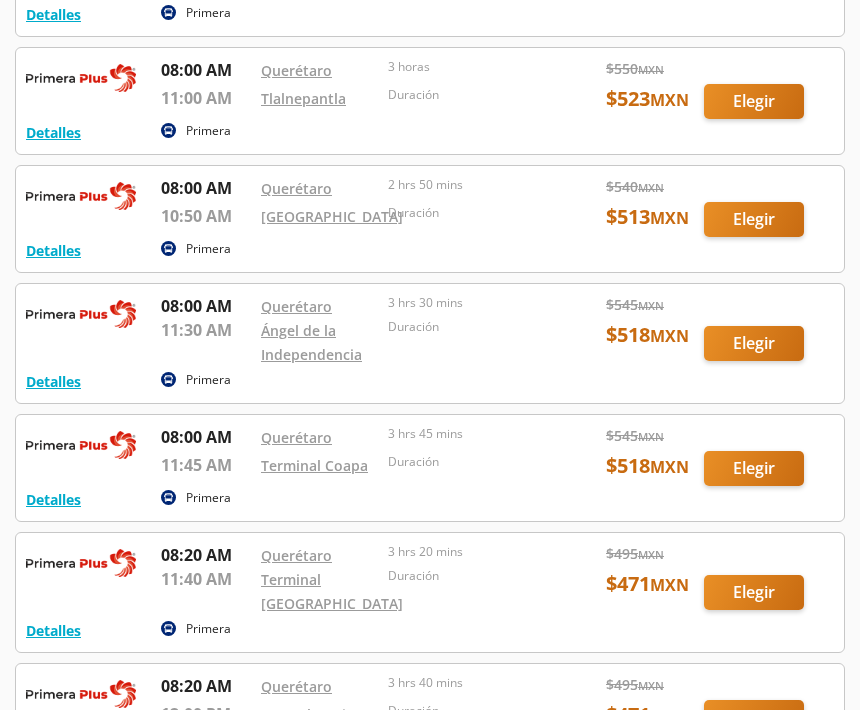 click at bounding box center (430, 469) 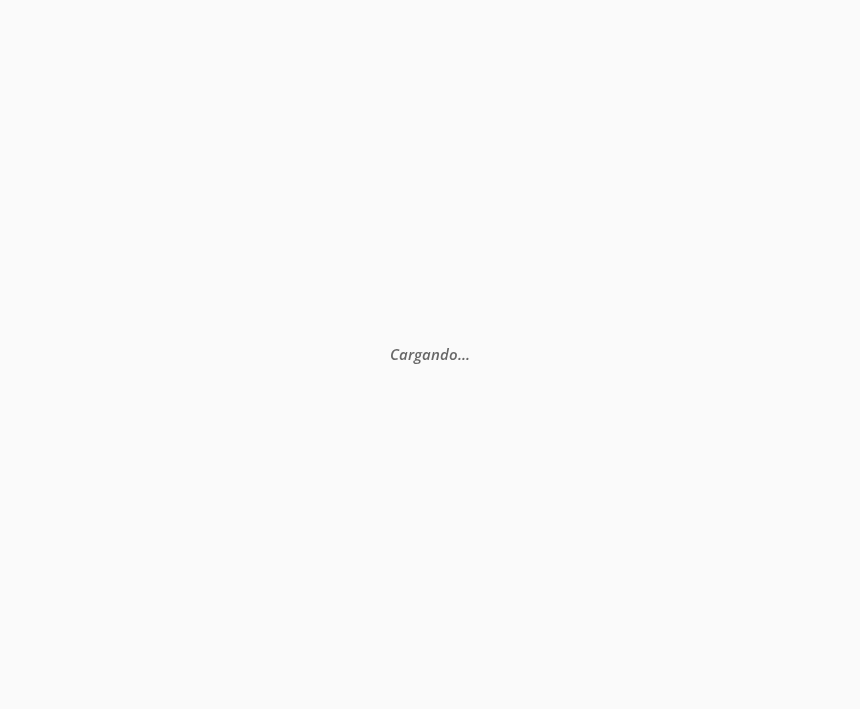 scroll, scrollTop: 0, scrollLeft: 0, axis: both 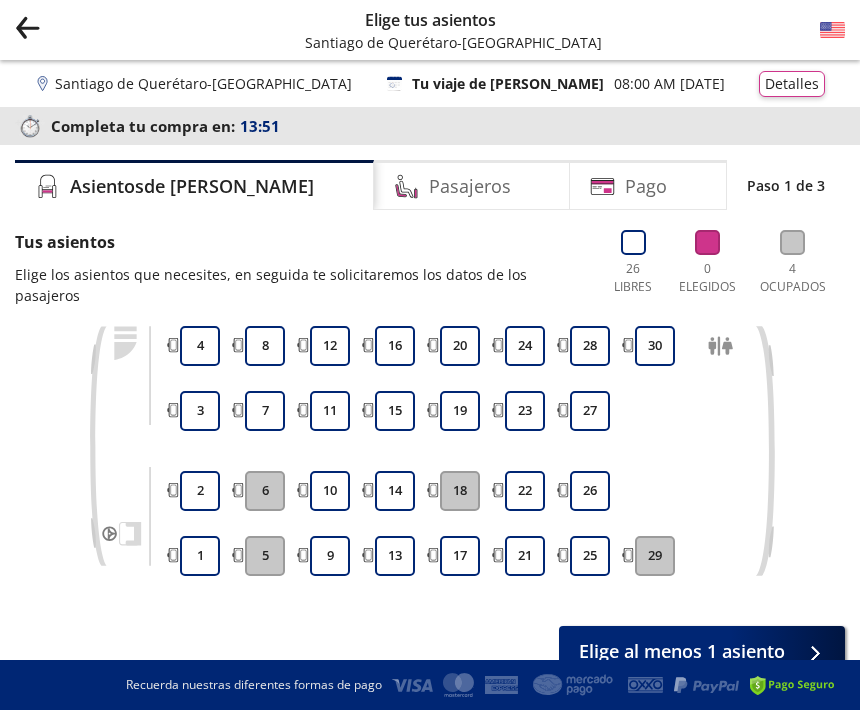 click on "12" at bounding box center [330, 346] 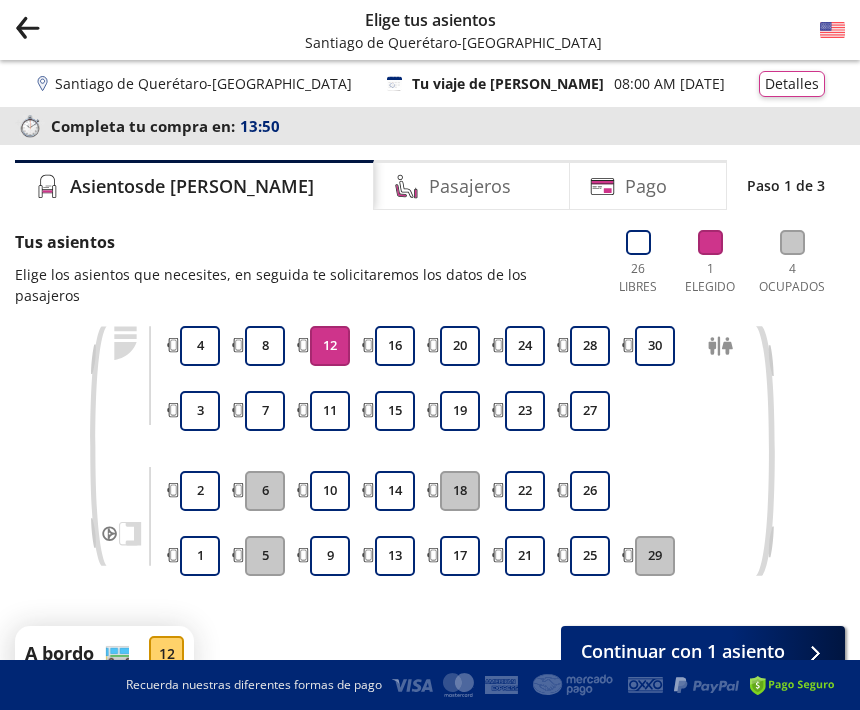 click on "11" at bounding box center [330, 411] 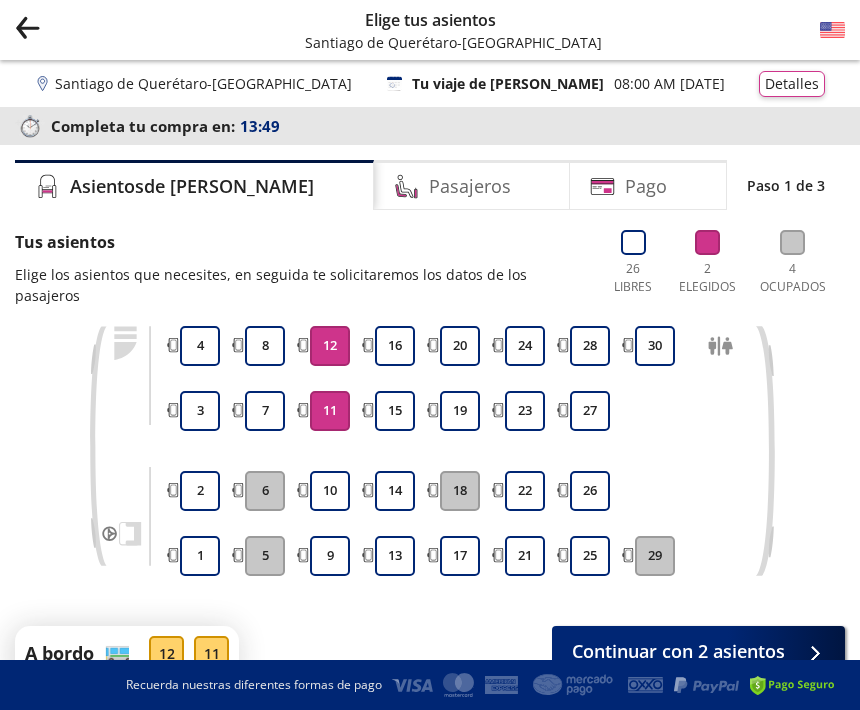 click on "10" at bounding box center (330, 491) 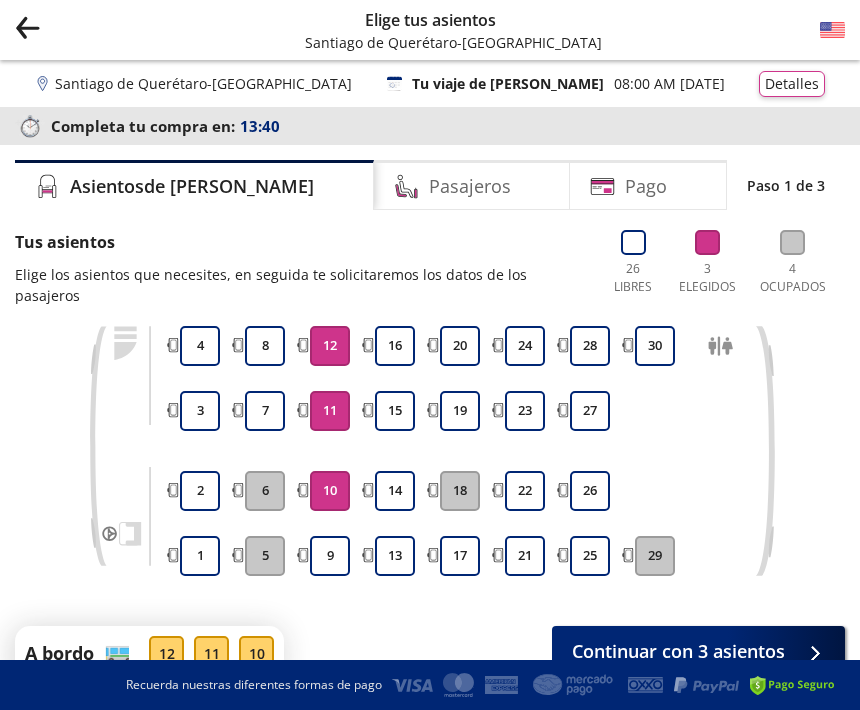 click on "Continuar con 3 asientos" at bounding box center [678, 651] 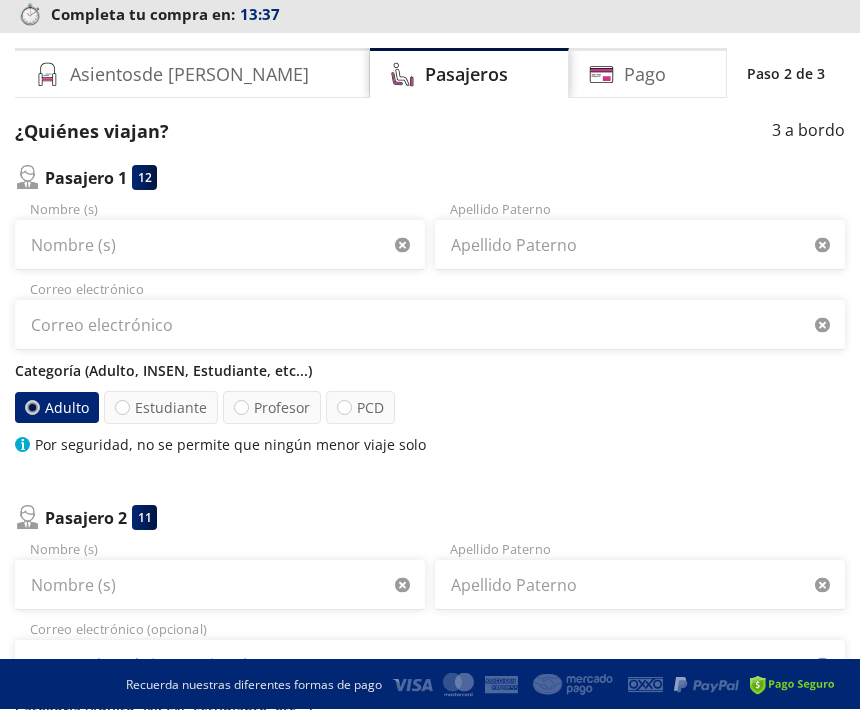 scroll, scrollTop: 123, scrollLeft: 0, axis: vertical 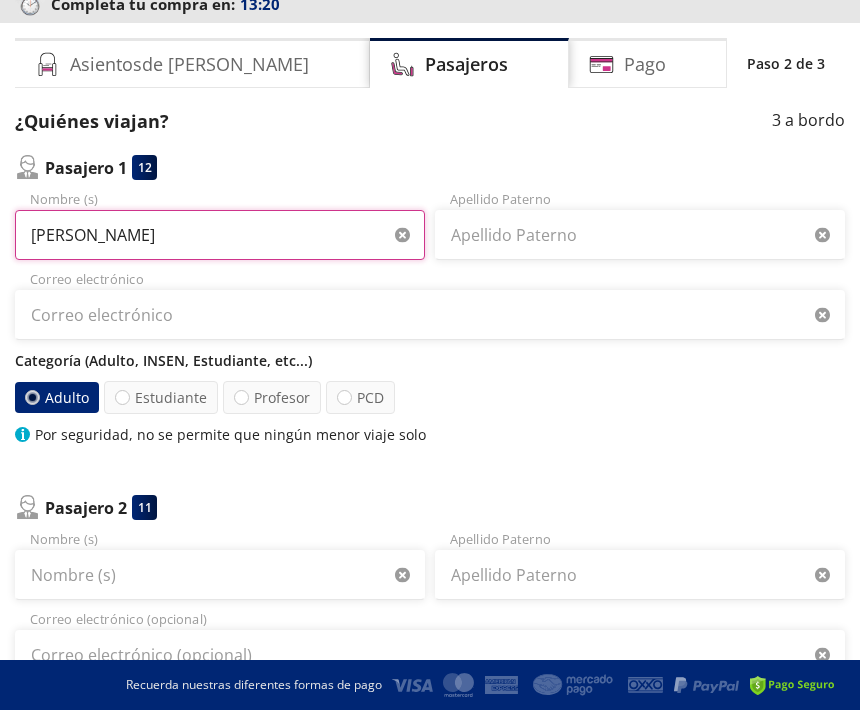 type on "[PERSON_NAME]" 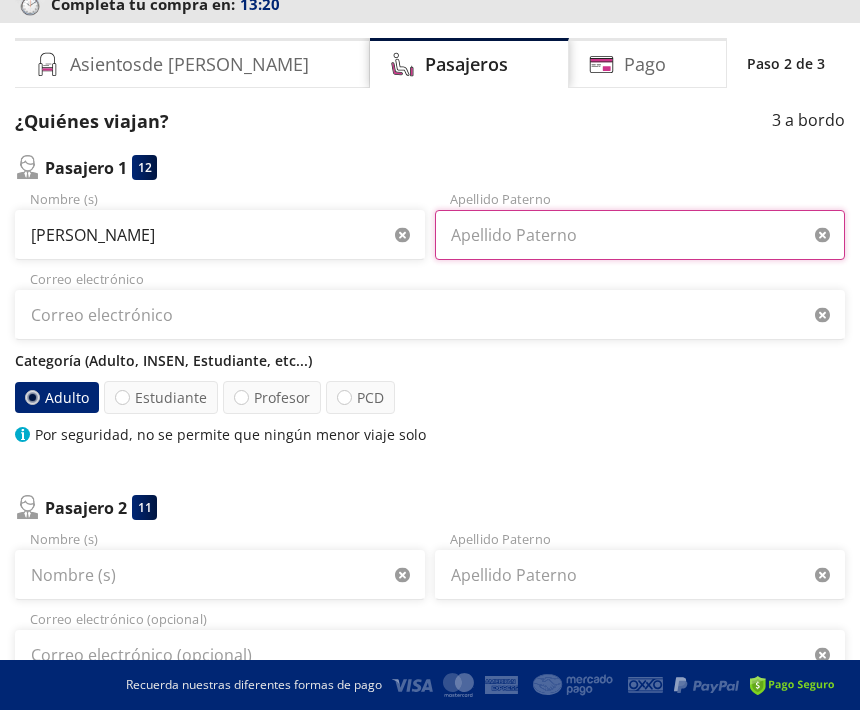 click on "Apellido Paterno" at bounding box center [640, 235] 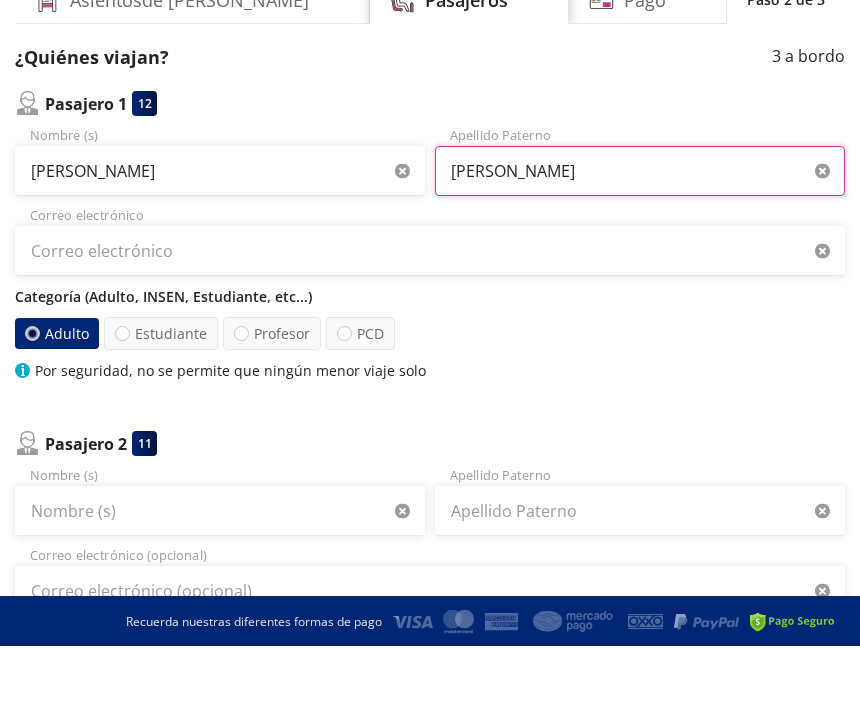 type on "[PERSON_NAME]" 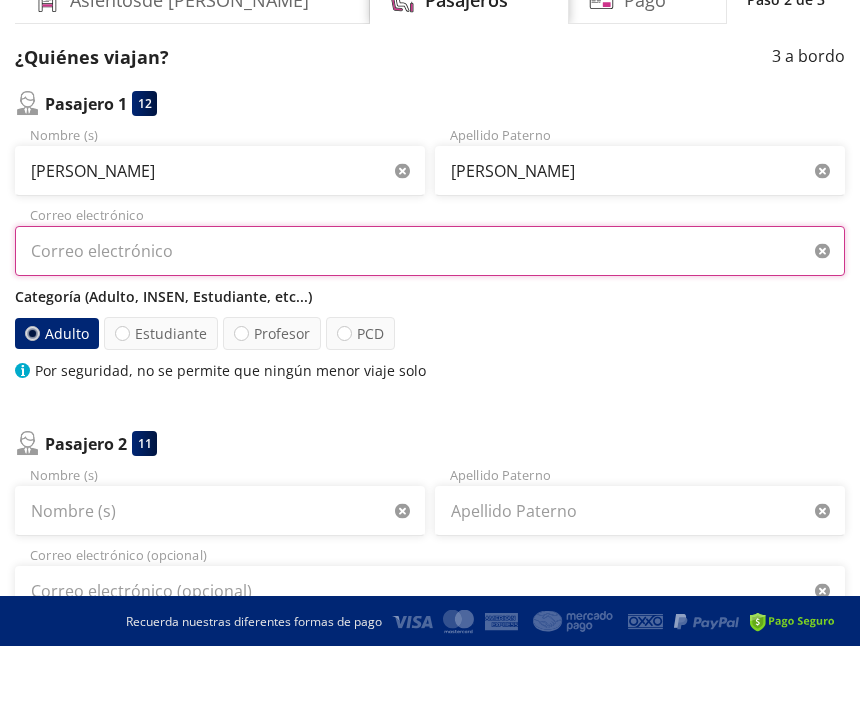 click on "Correo electrónico" at bounding box center (430, 315) 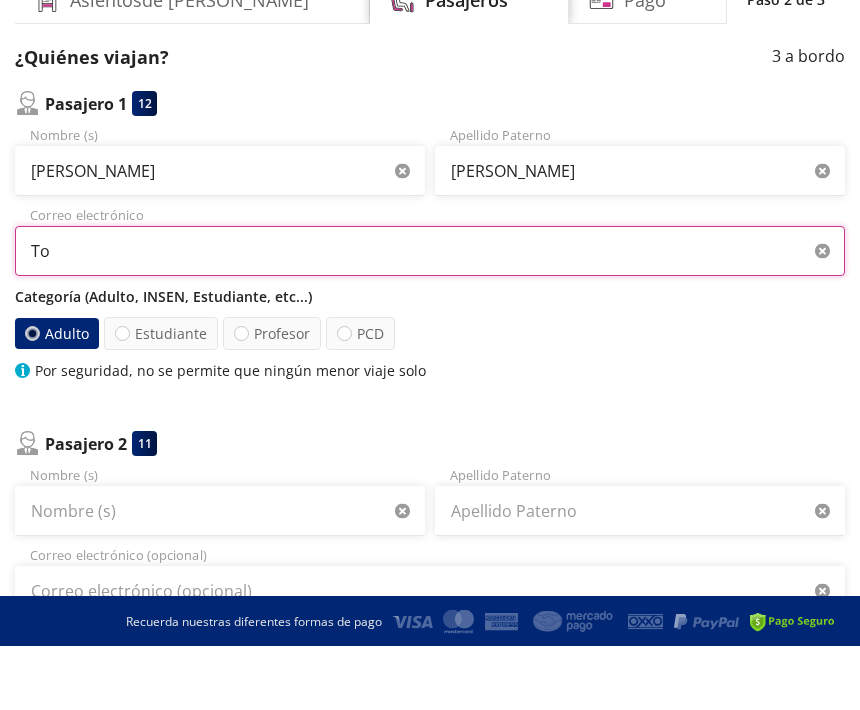 type on "T" 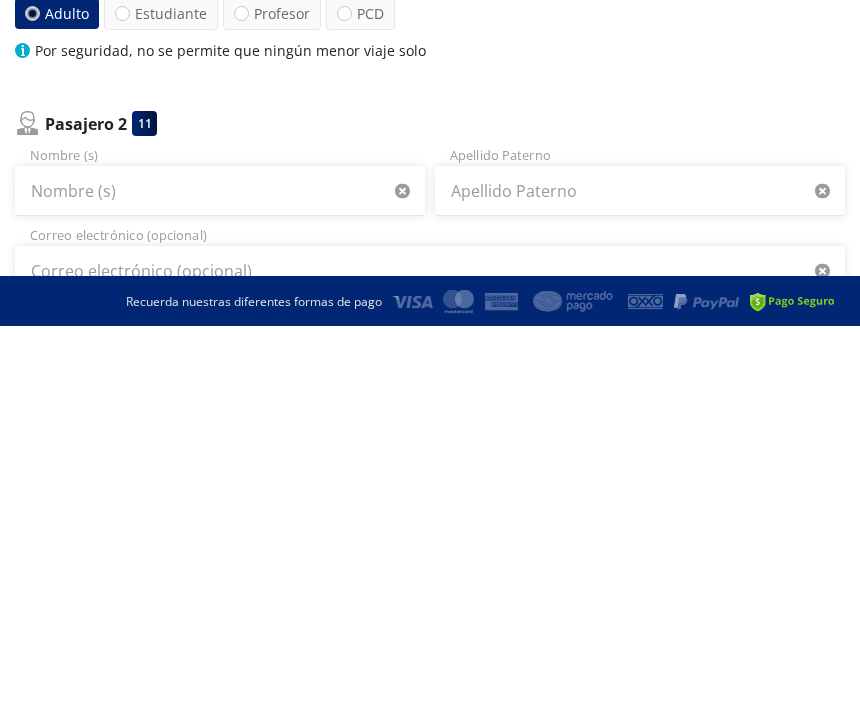 type on "[EMAIL_ADDRESS][DOMAIN_NAME]" 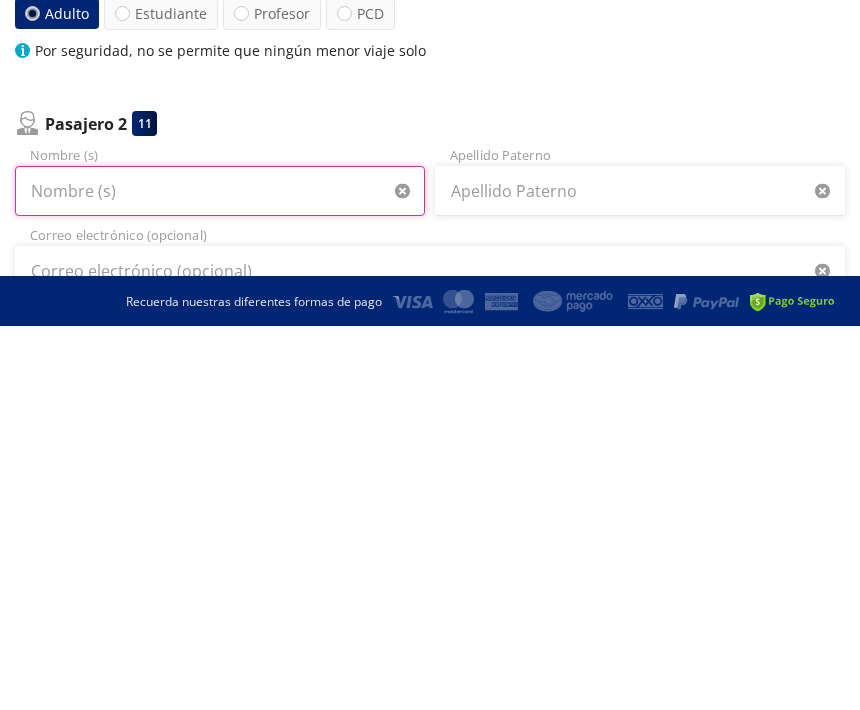 click on "Nombre (s)" at bounding box center [220, 575] 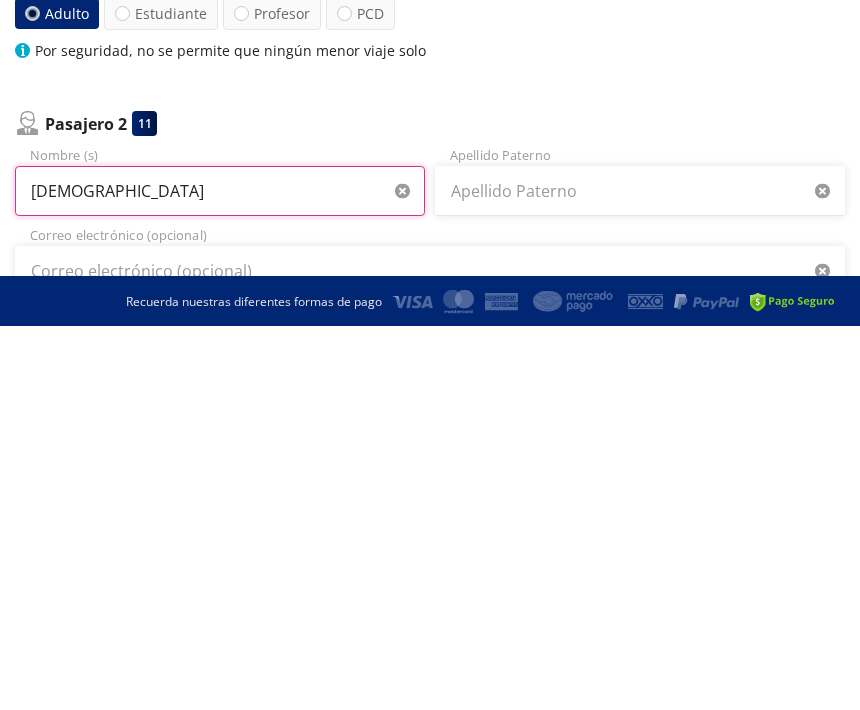 type on "[DEMOGRAPHIC_DATA]" 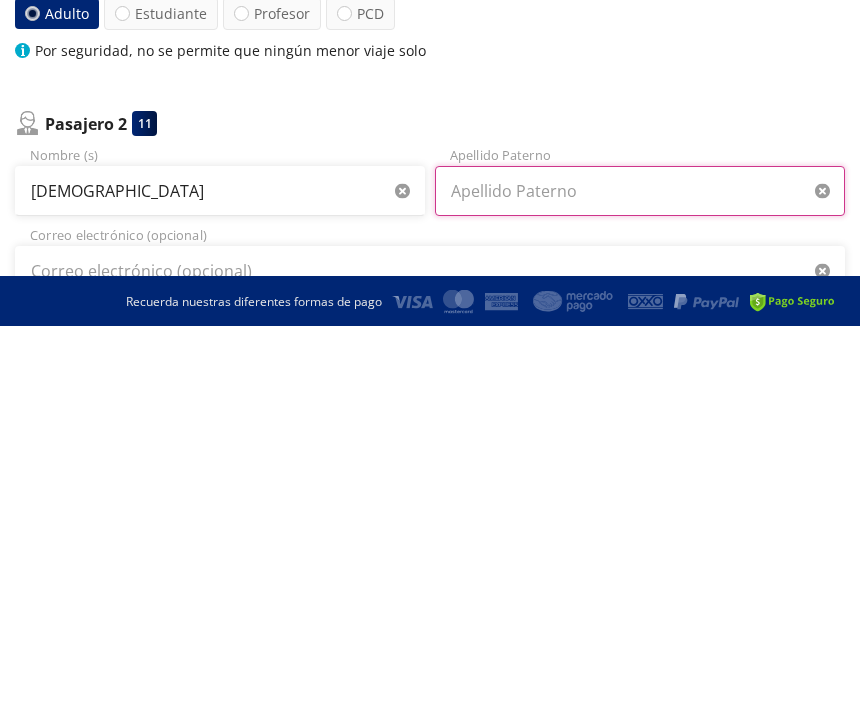 click on "Apellido Paterno" at bounding box center [640, 575] 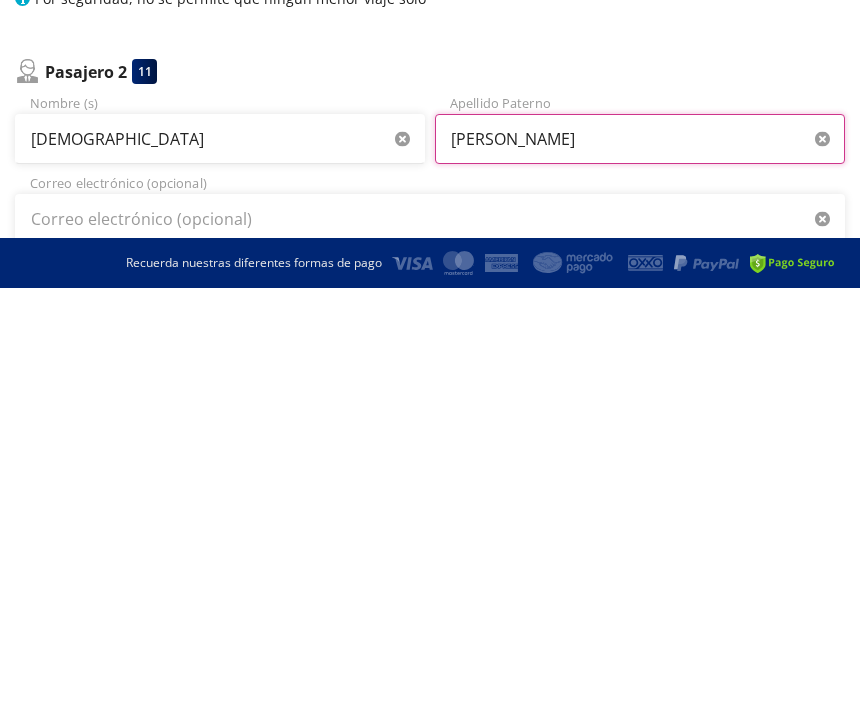 scroll, scrollTop: 138, scrollLeft: 0, axis: vertical 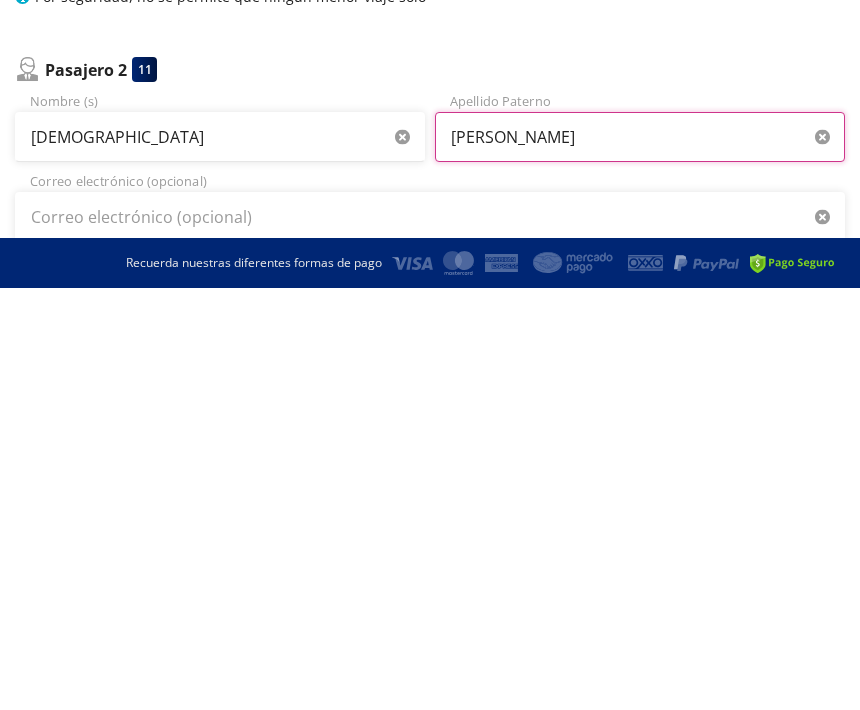 type on "[PERSON_NAME]" 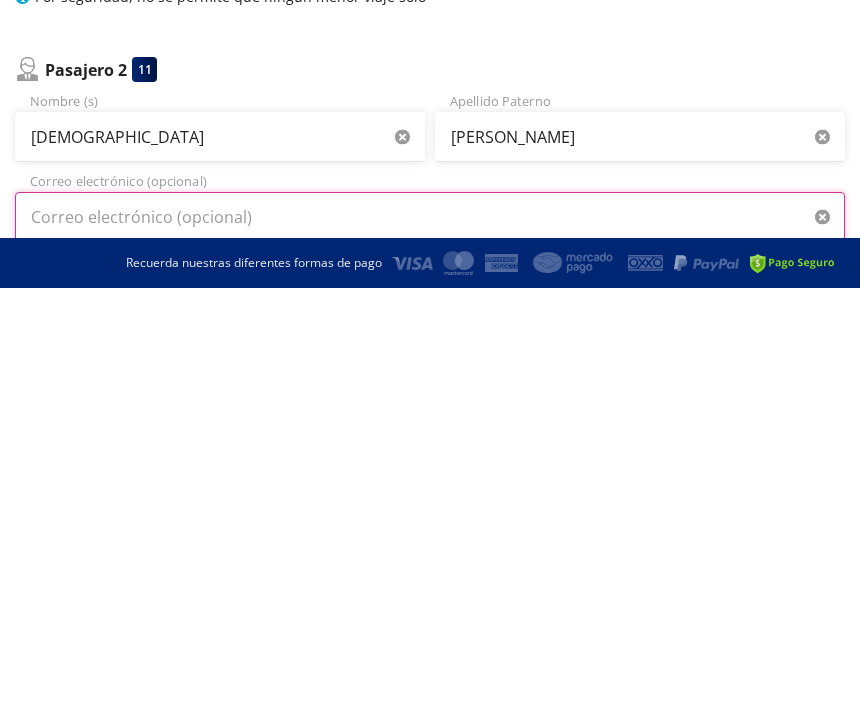 click on "Correo electrónico (opcional)" at bounding box center (430, 639) 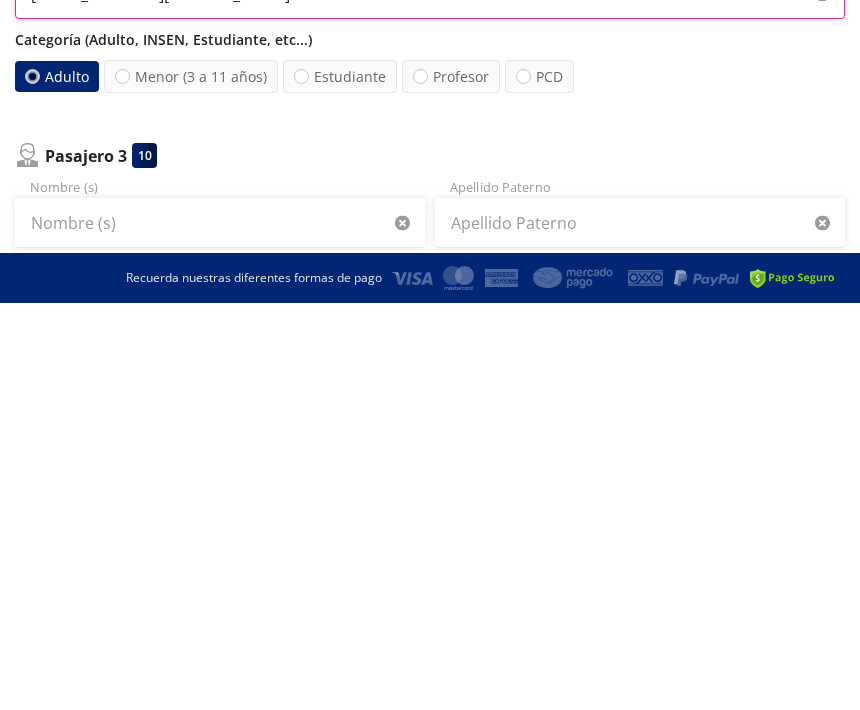 scroll, scrollTop: 399, scrollLeft: 0, axis: vertical 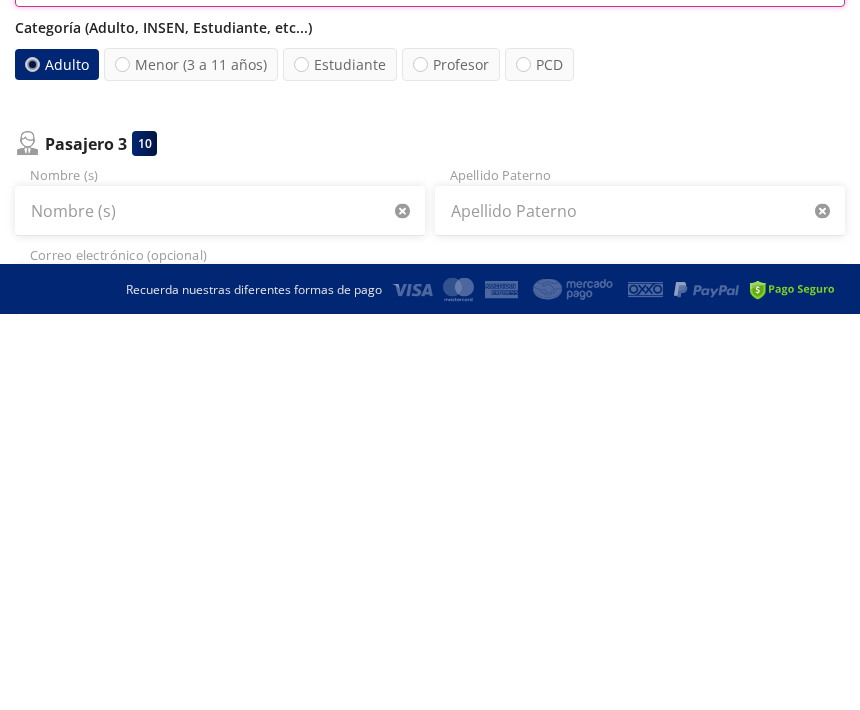 type on "[EMAIL_ADDRESS][DOMAIN_NAME]" 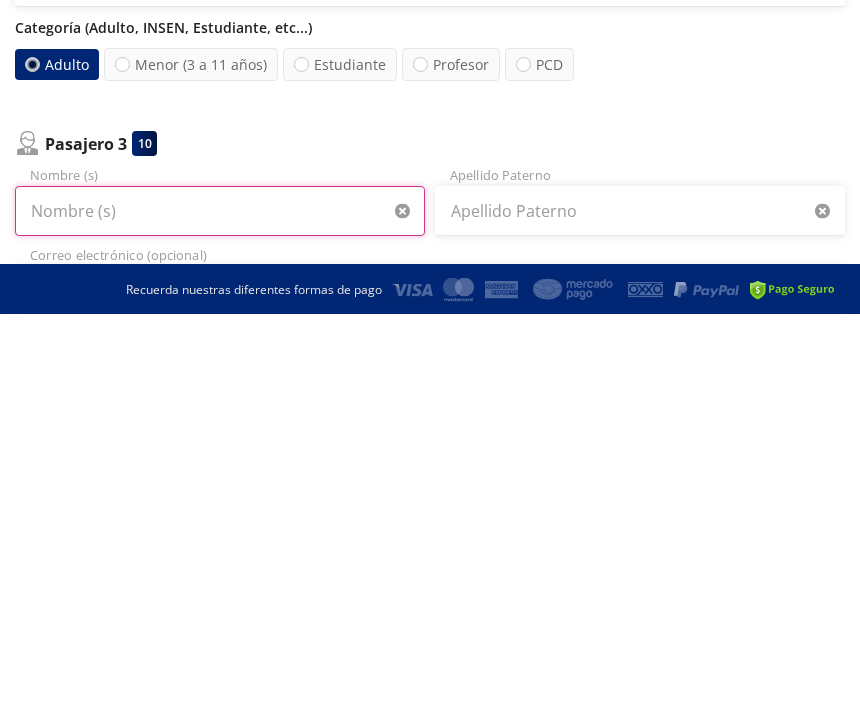 click on "Nombre (s)" at bounding box center [220, 607] 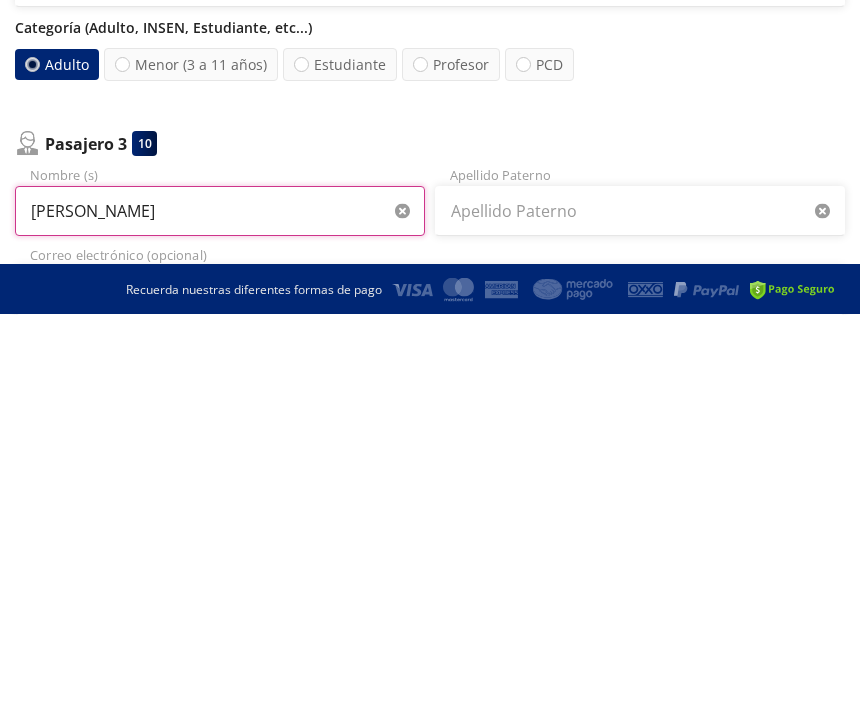 type on "[PERSON_NAME]" 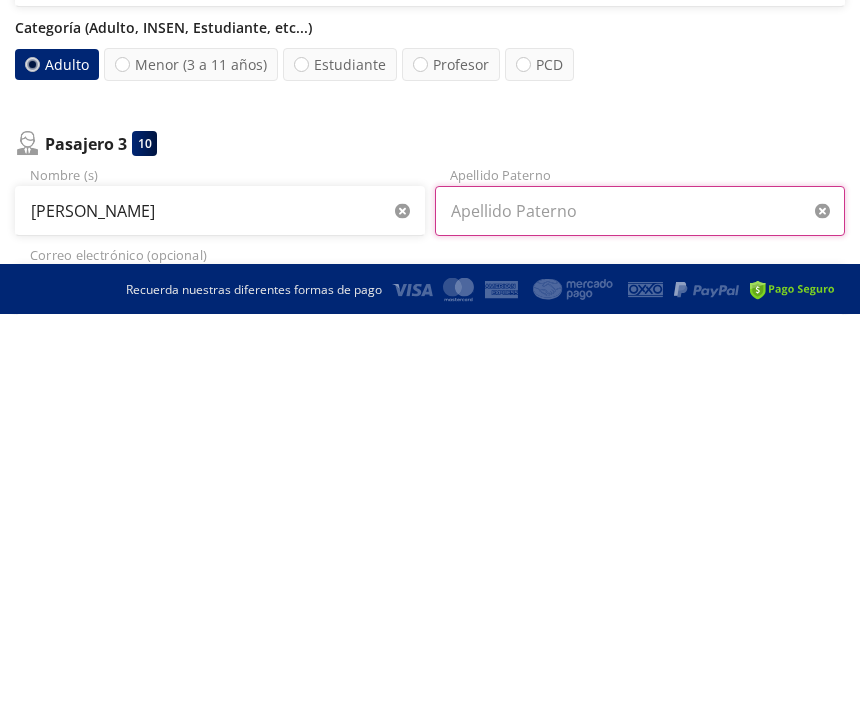 click on "Apellido Paterno" at bounding box center (640, 607) 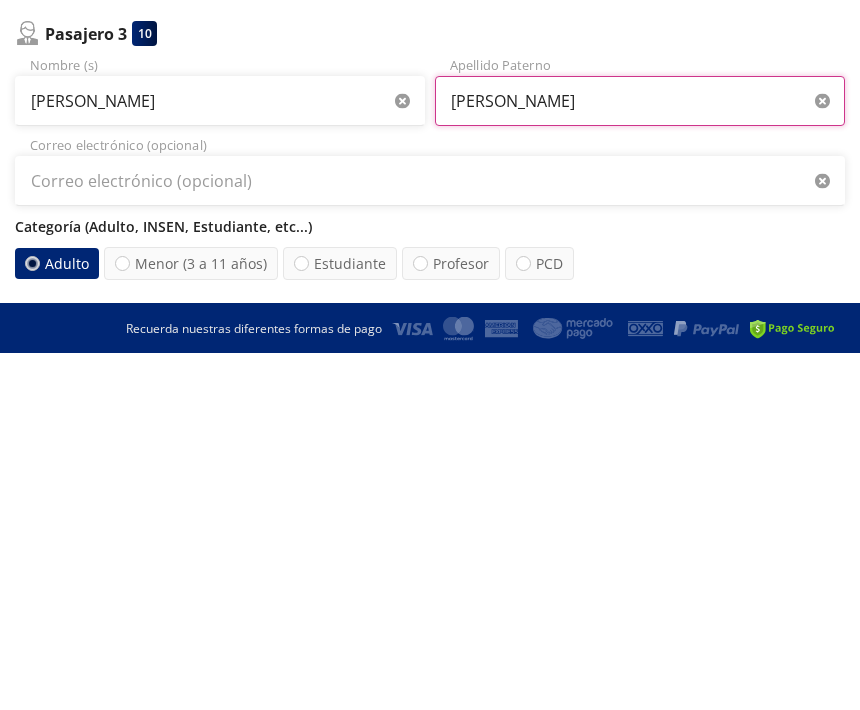 scroll, scrollTop: 555, scrollLeft: 0, axis: vertical 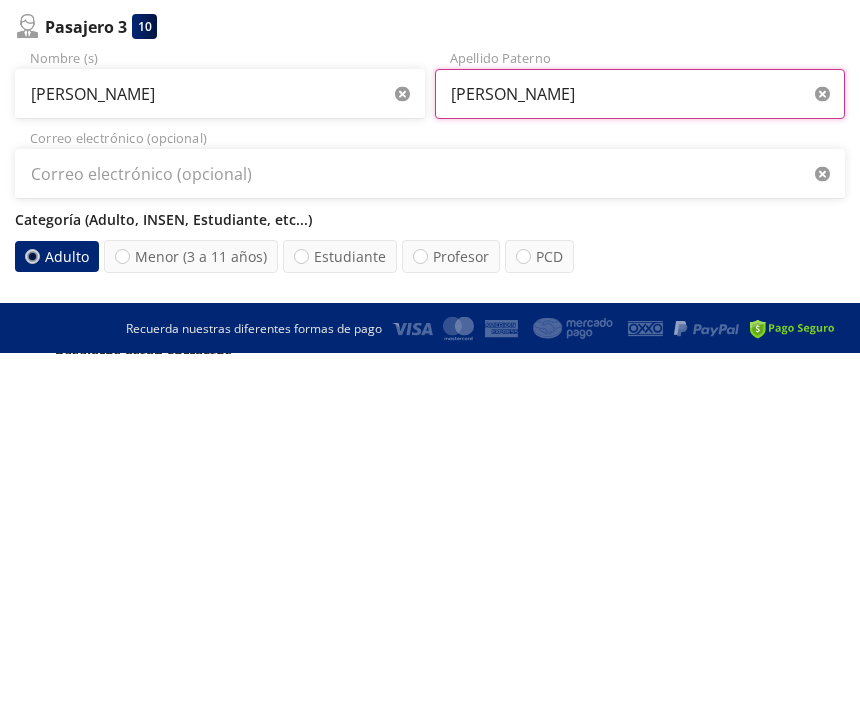 type on "[PERSON_NAME]" 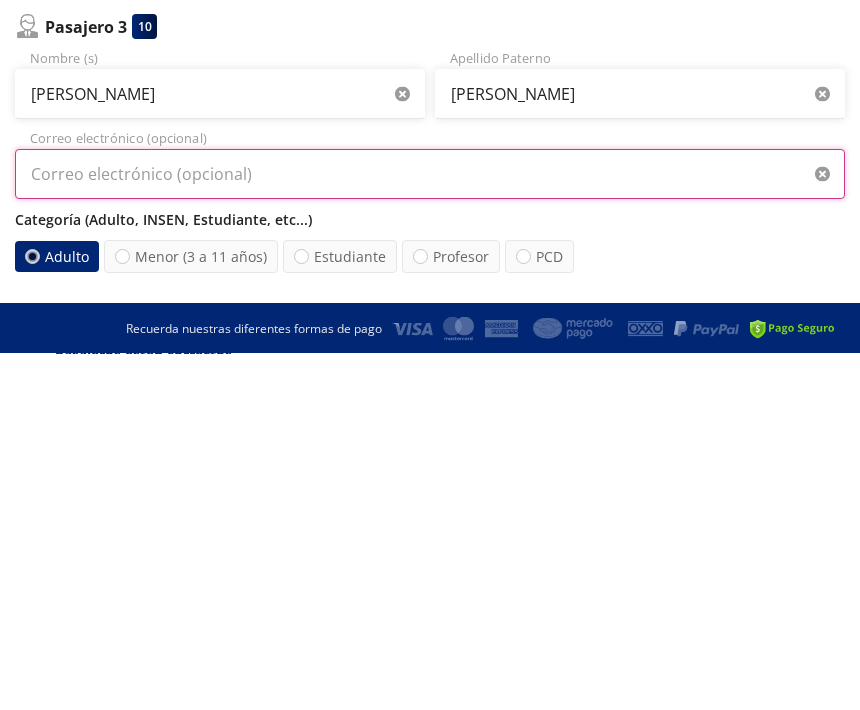 click on "Correo electrónico (opcional)" at bounding box center (430, 531) 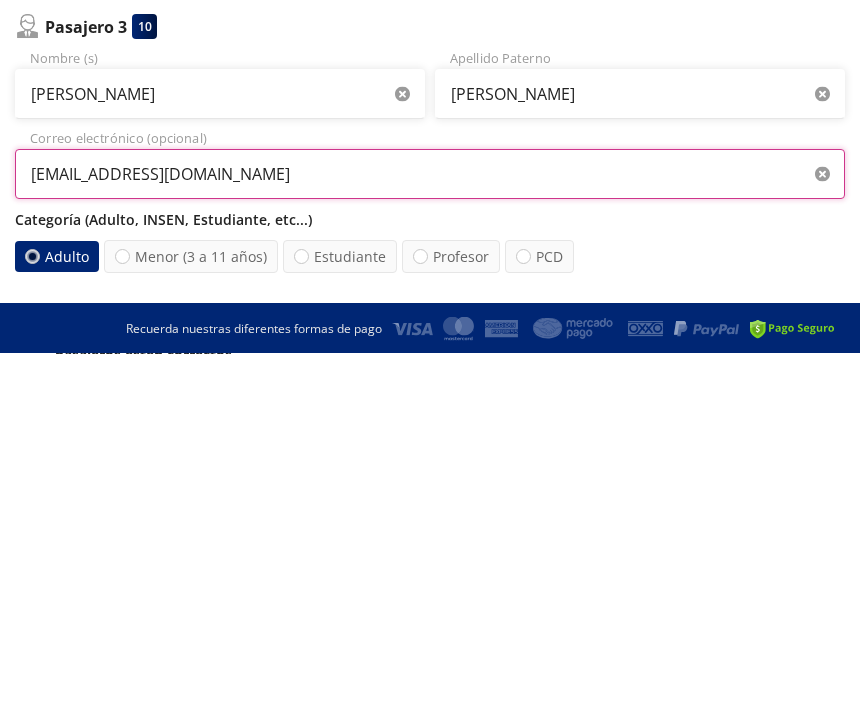 type on "[EMAIL_ADDRESS][DOMAIN_NAME]" 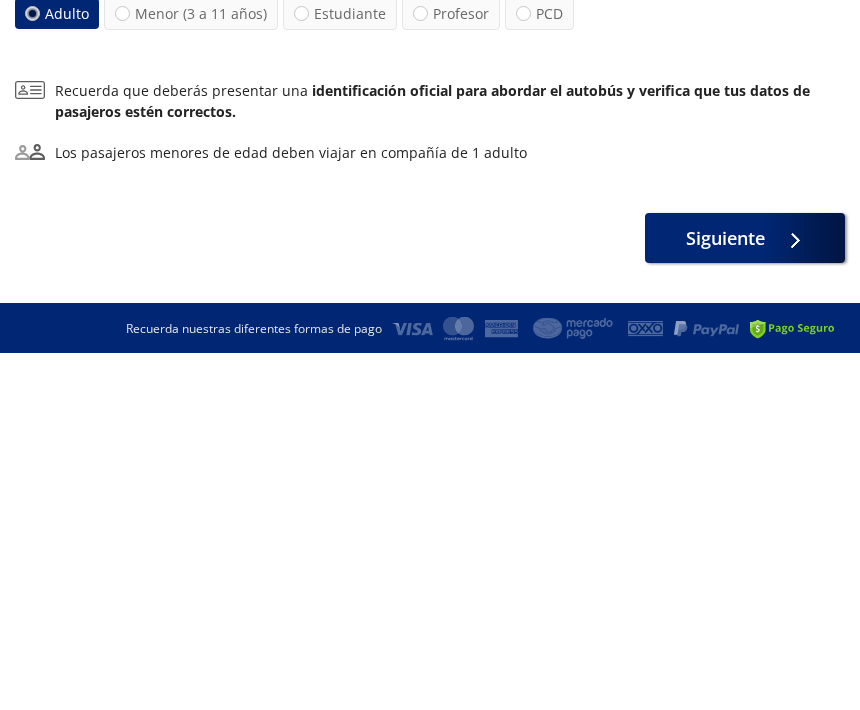scroll, scrollTop: 806, scrollLeft: 0, axis: vertical 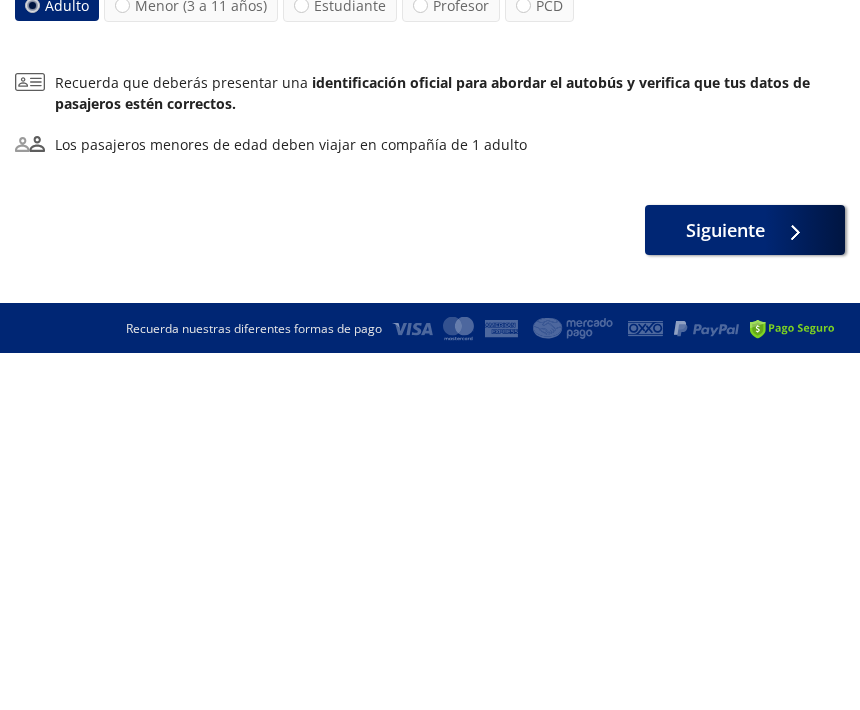 click on "Siguiente" at bounding box center [725, 587] 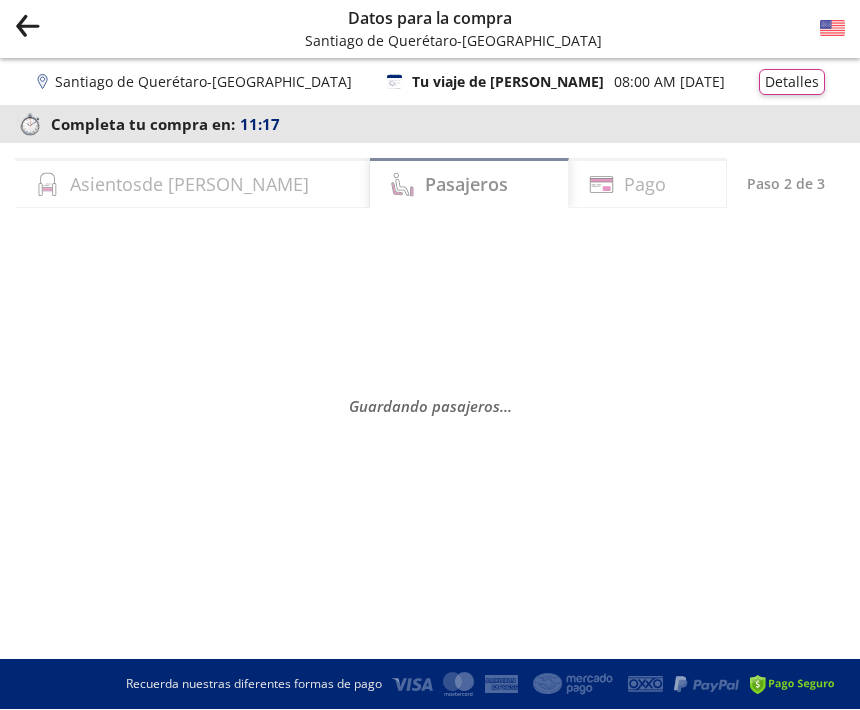 select on "MX" 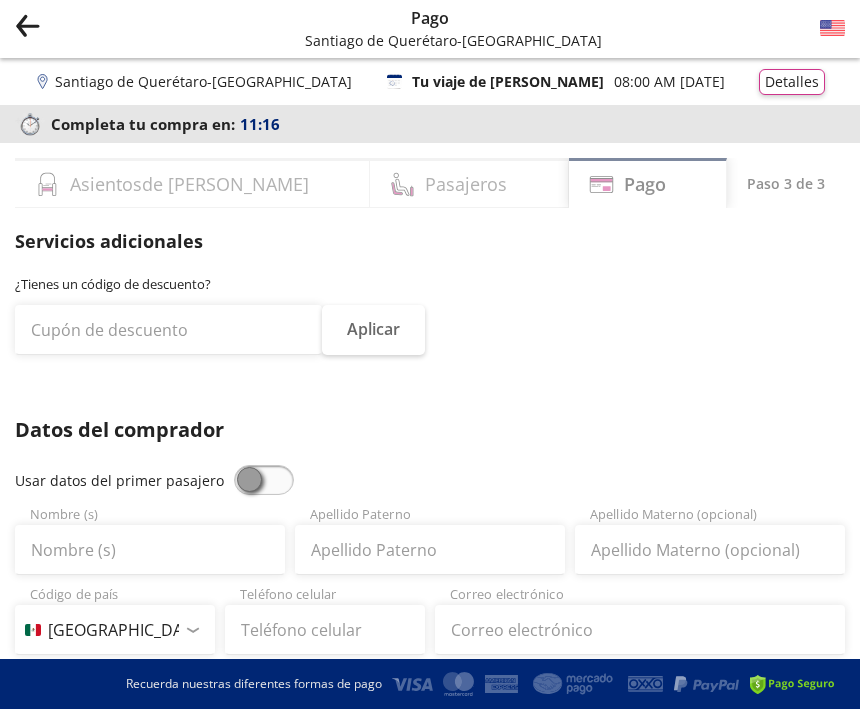 scroll, scrollTop: 0, scrollLeft: 0, axis: both 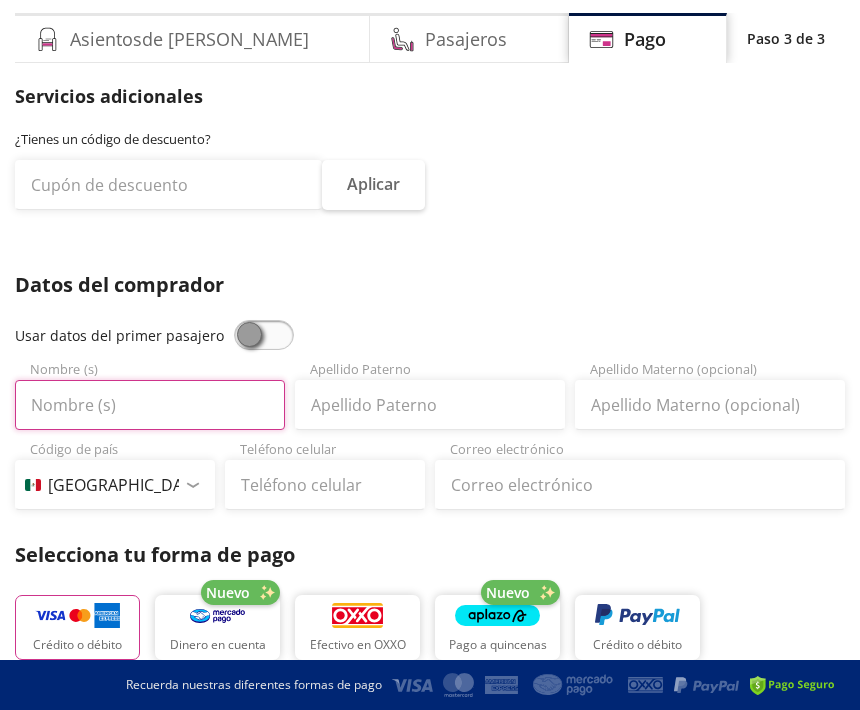 click on "Nombre (s)" at bounding box center (150, 405) 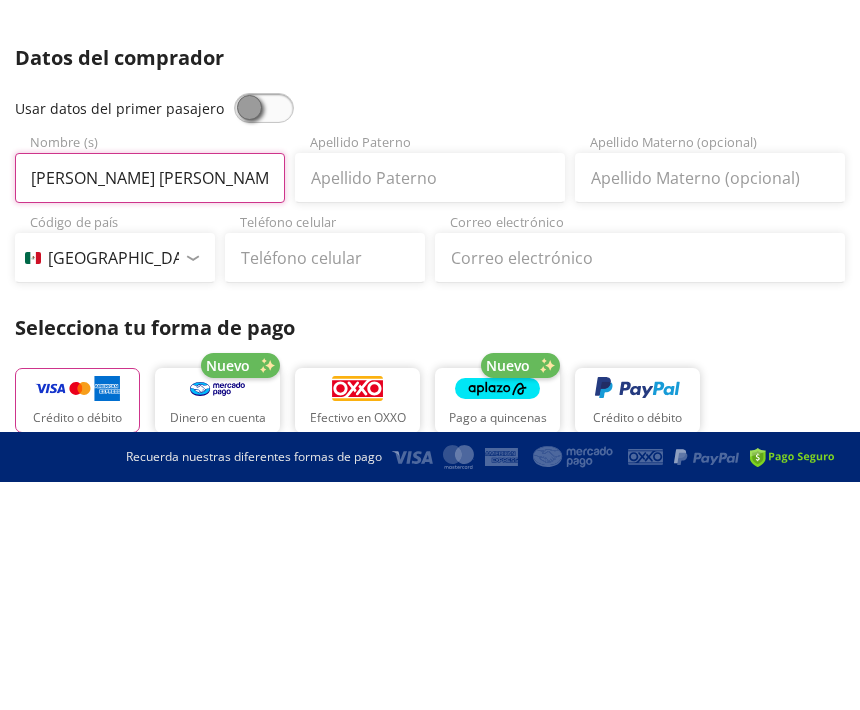 type on "[PERSON_NAME] [PERSON_NAME]" 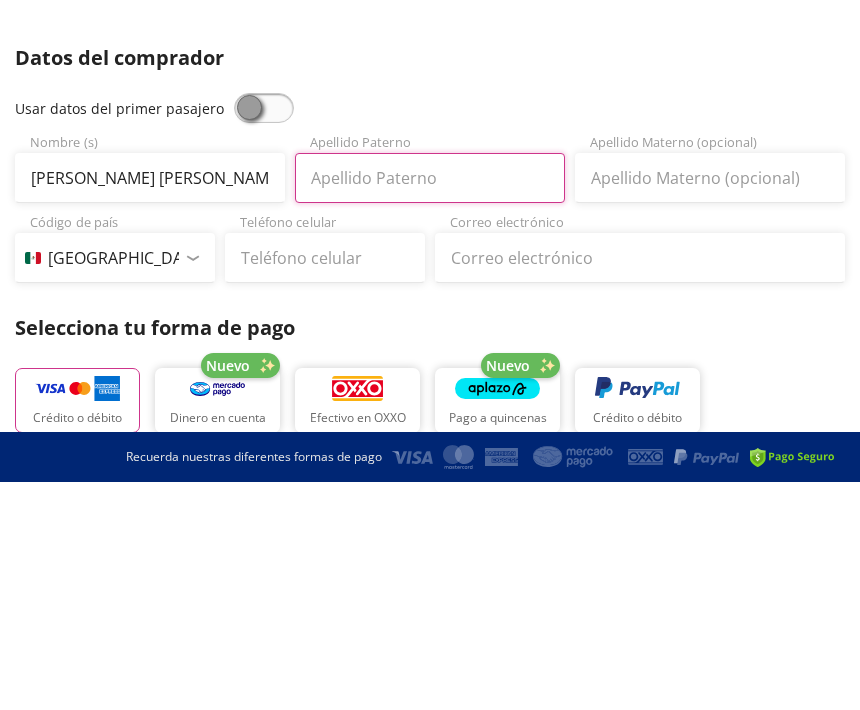 click on "Apellido Paterno" at bounding box center (430, 406) 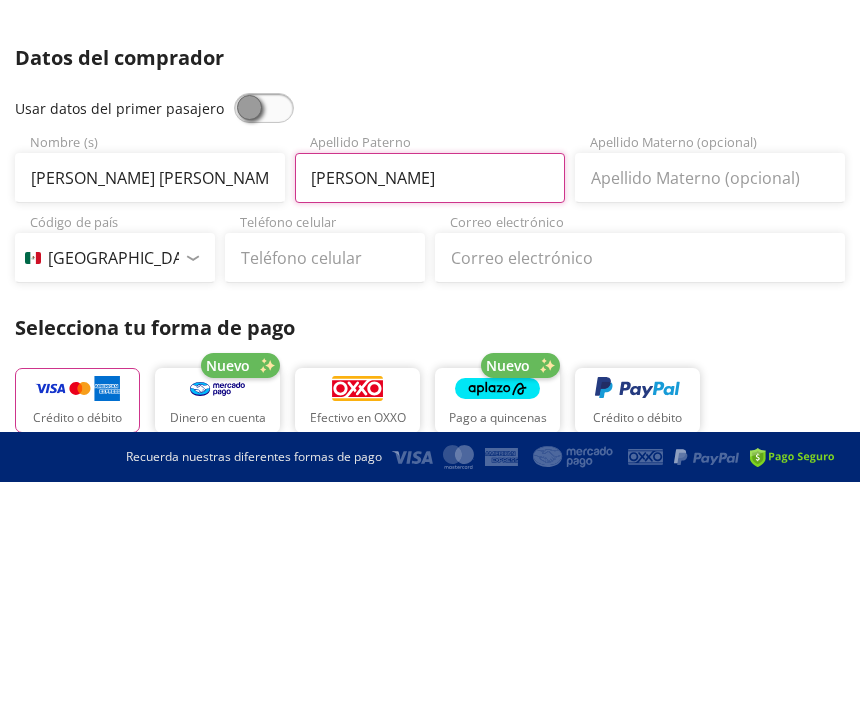 type on "[PERSON_NAME]" 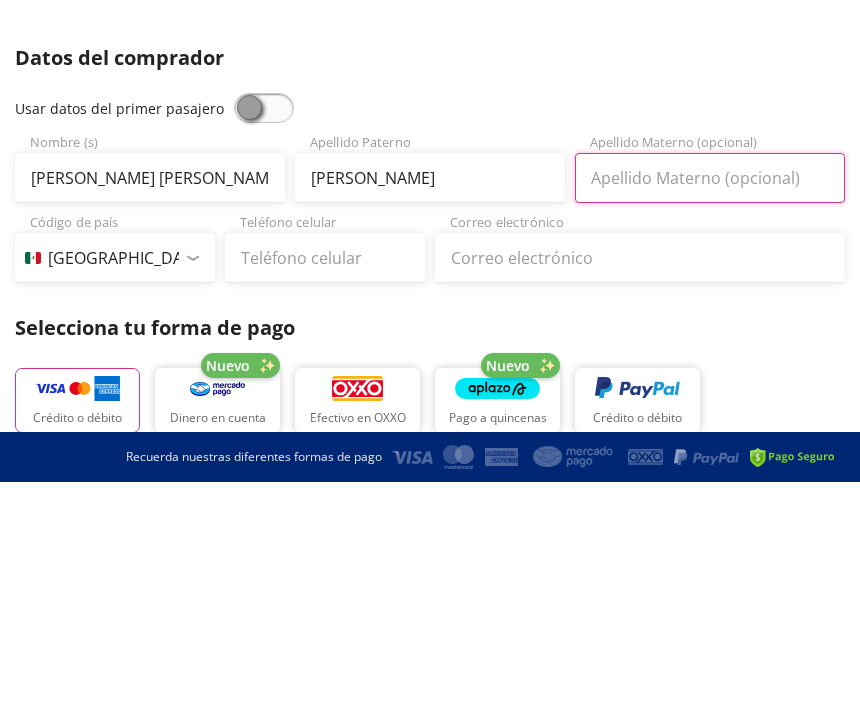 click on "Apellido Materno (opcional)" at bounding box center [710, 406] 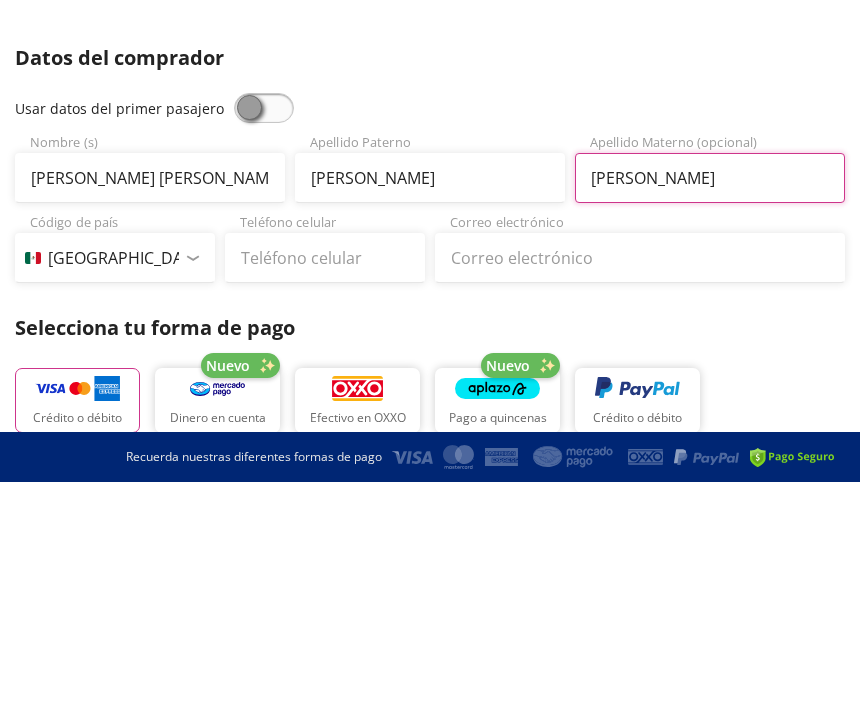 type on "[PERSON_NAME]" 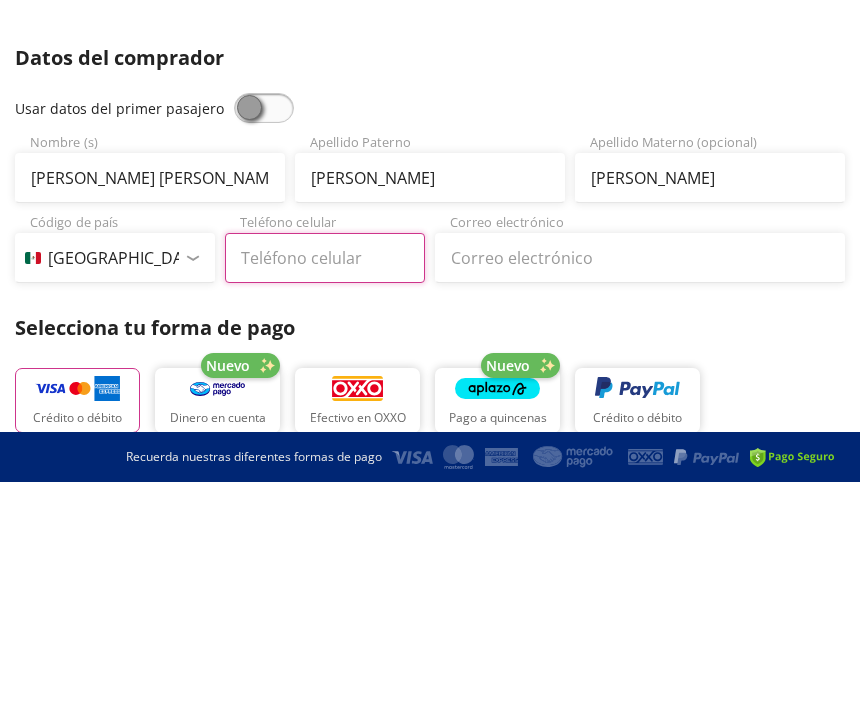 click on "Teléfono celular" at bounding box center (325, 486) 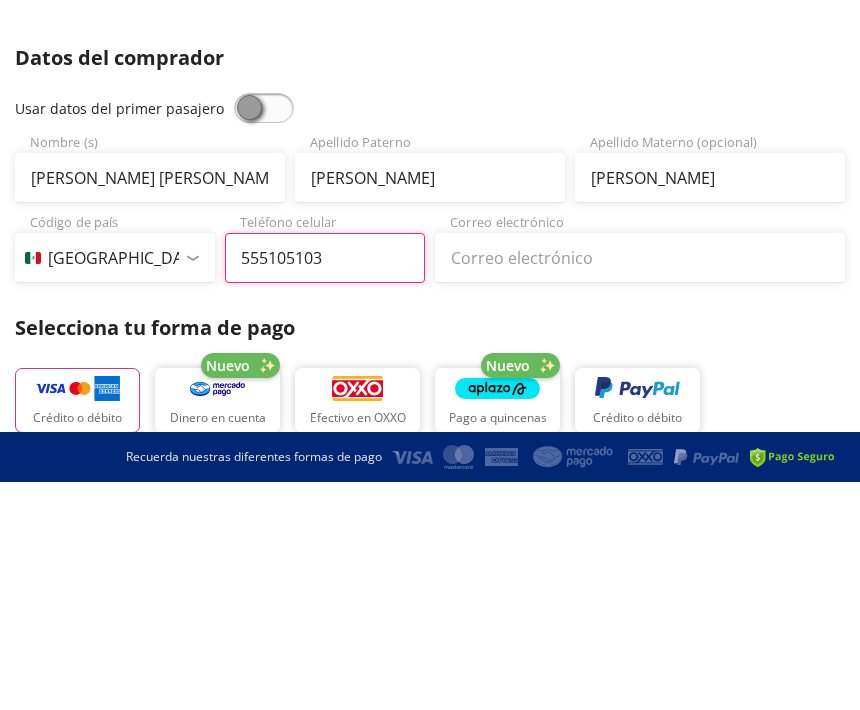 type on "55 5105 1030" 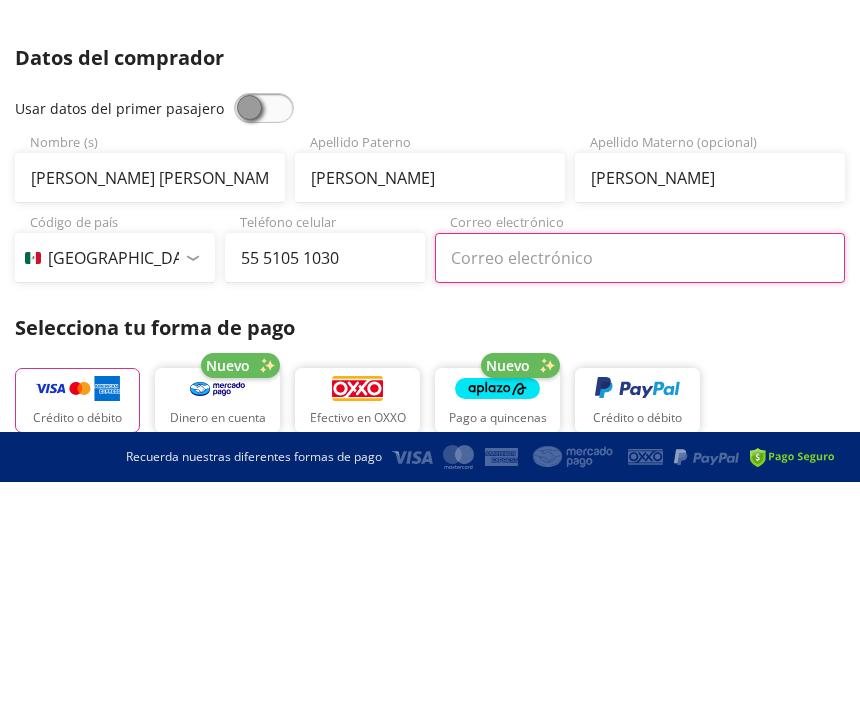 click on "Correo electrónico" at bounding box center (640, 486) 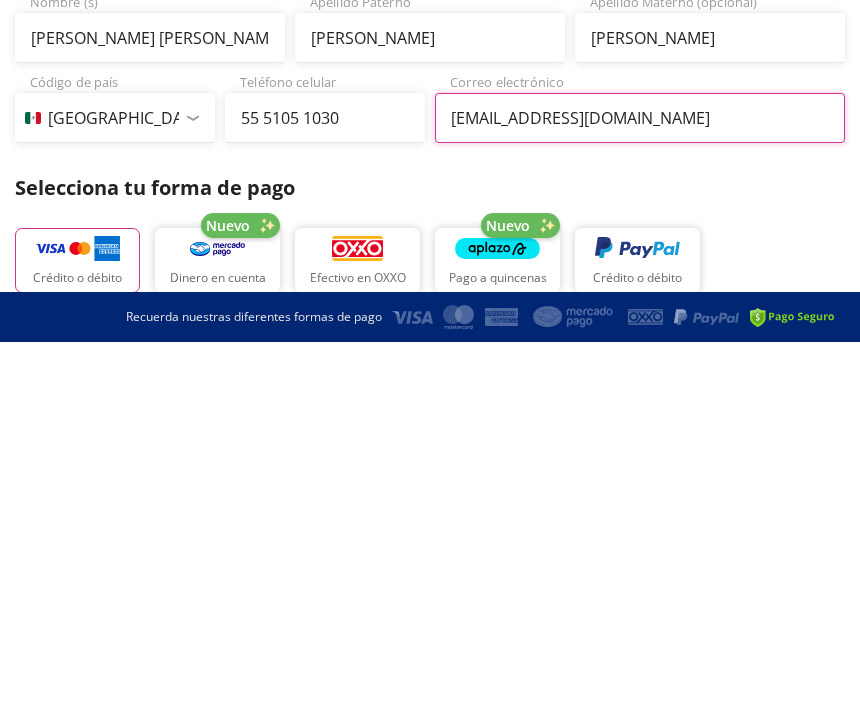 type on "[EMAIL_ADDRESS][DOMAIN_NAME]" 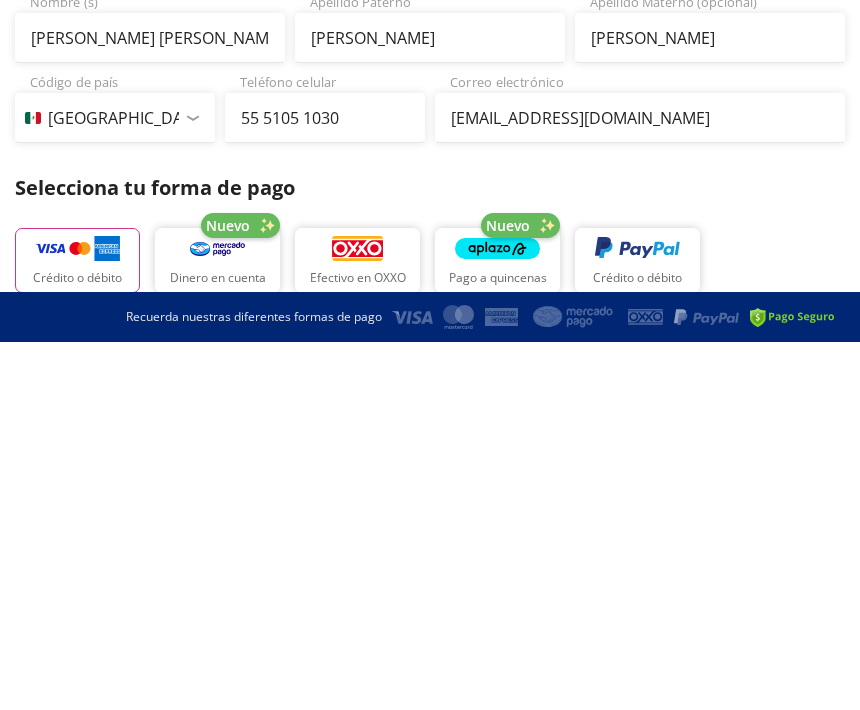 click on "Crédito o débito" at bounding box center [77, 646] 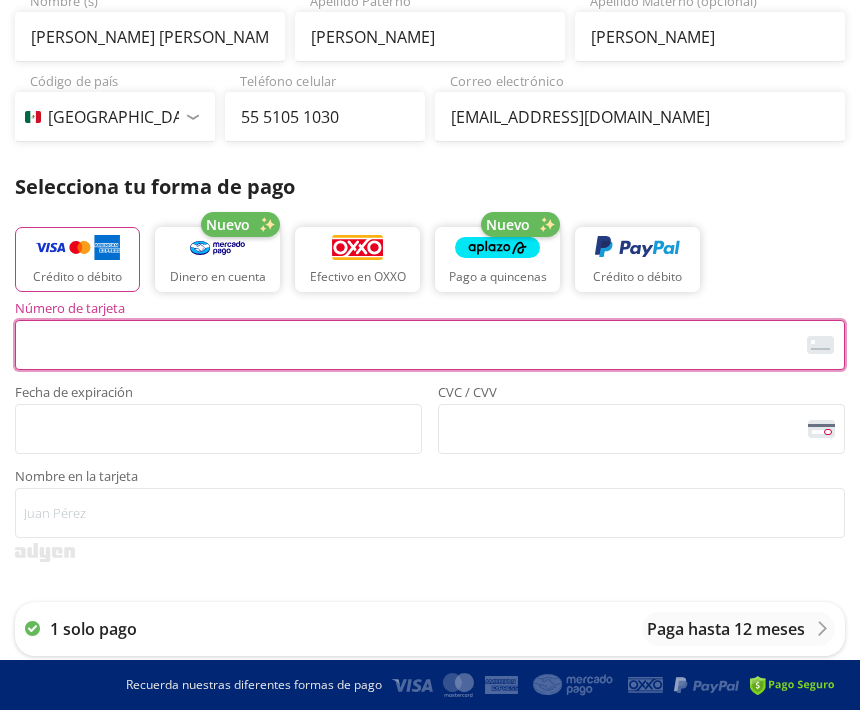 scroll, scrollTop: 514, scrollLeft: 0, axis: vertical 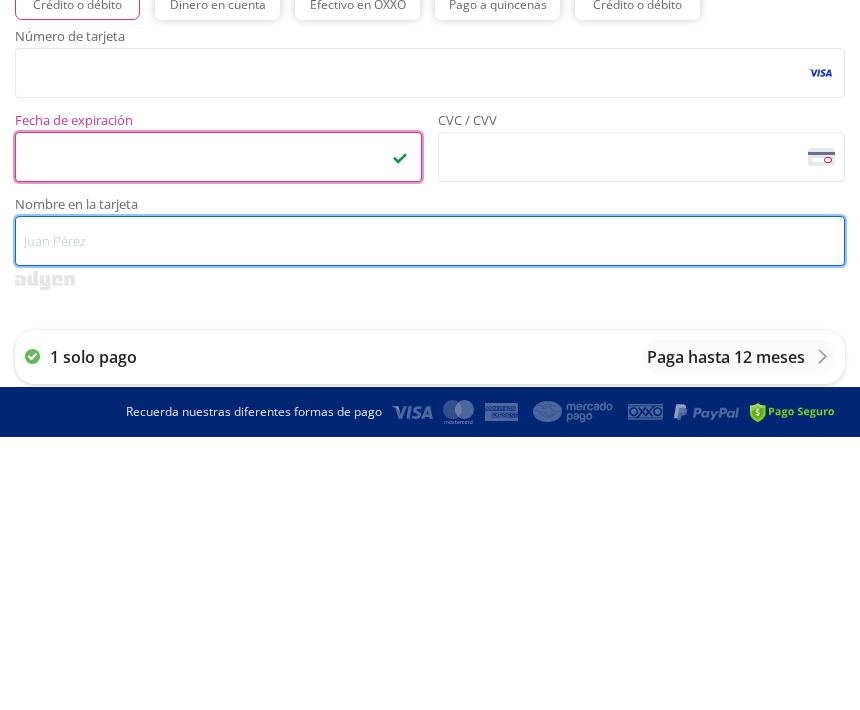 click on "Nombre en la tarjeta" at bounding box center [430, 514] 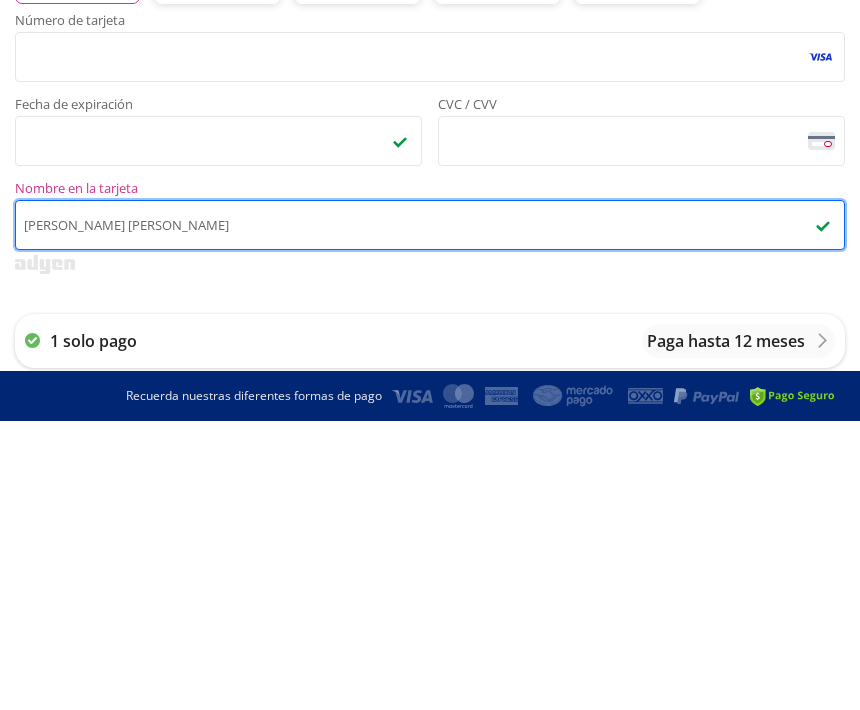 type on "[PERSON_NAME] [PERSON_NAME]" 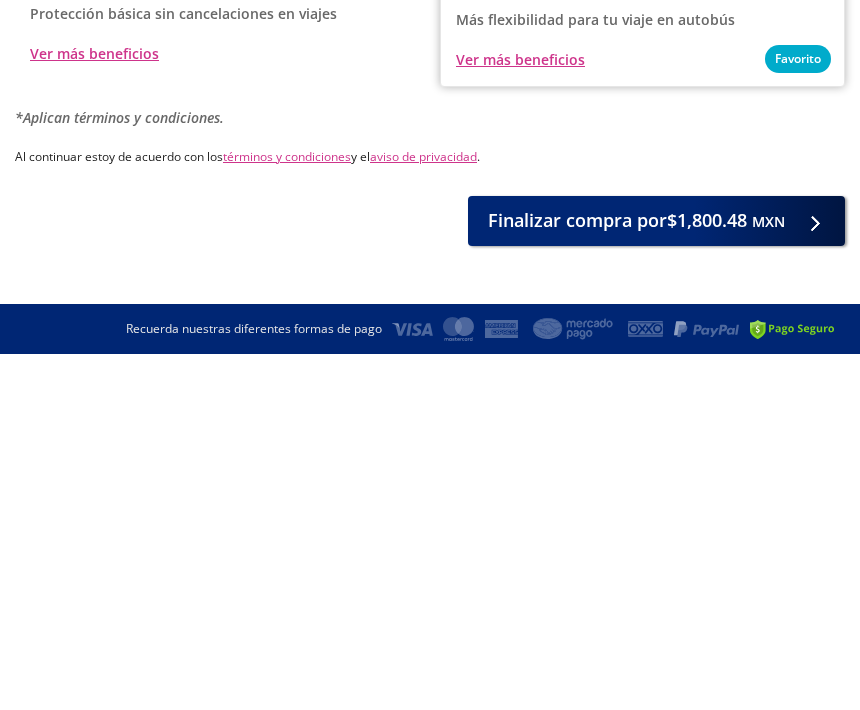 scroll, scrollTop: 1094, scrollLeft: 0, axis: vertical 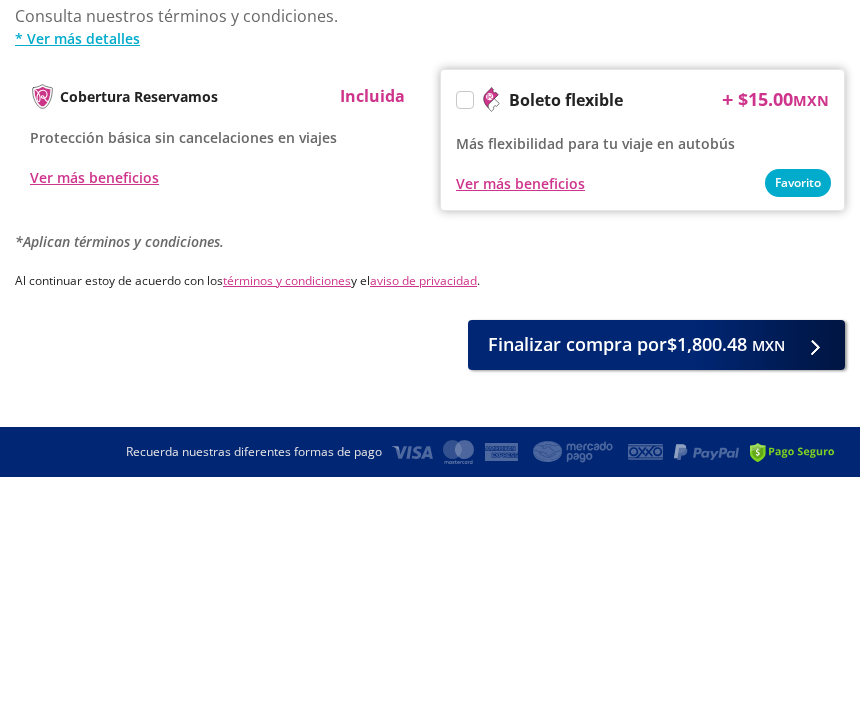 click at bounding box center [465, 333] 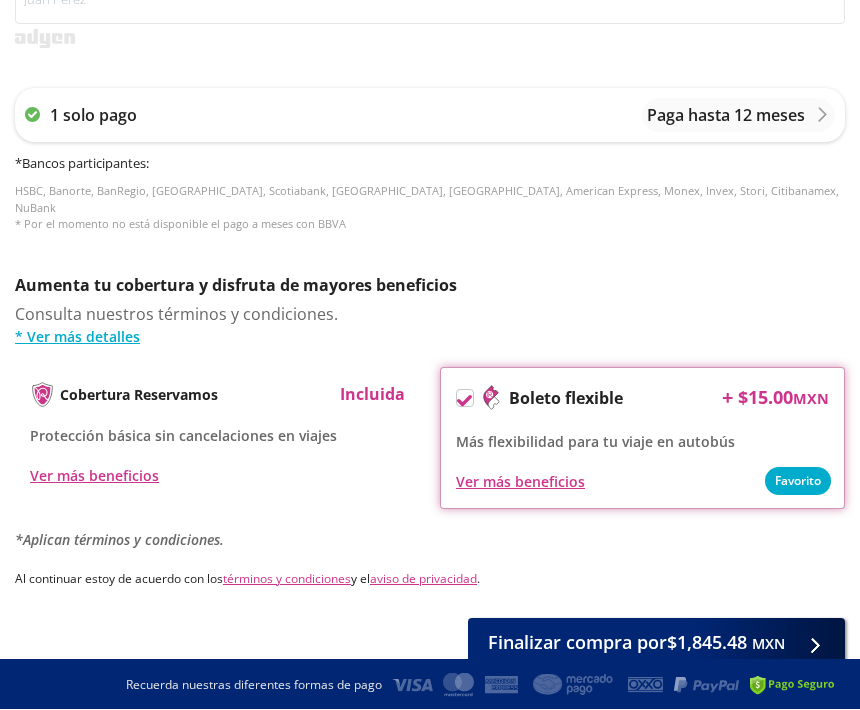 scroll, scrollTop: 1028, scrollLeft: 0, axis: vertical 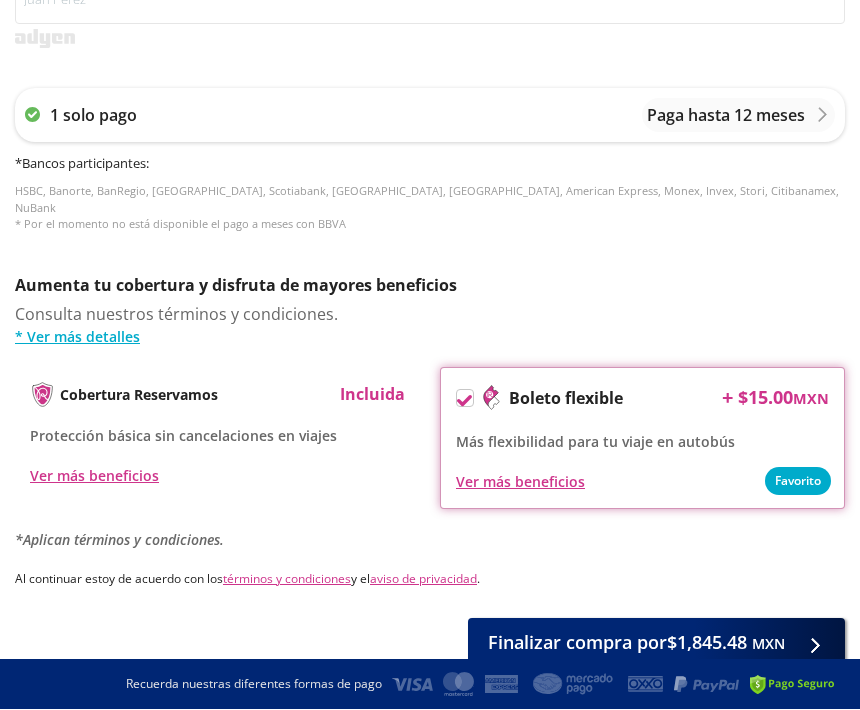 click on "Finalizar compra por  $1,845.48   MXN" at bounding box center [636, 643] 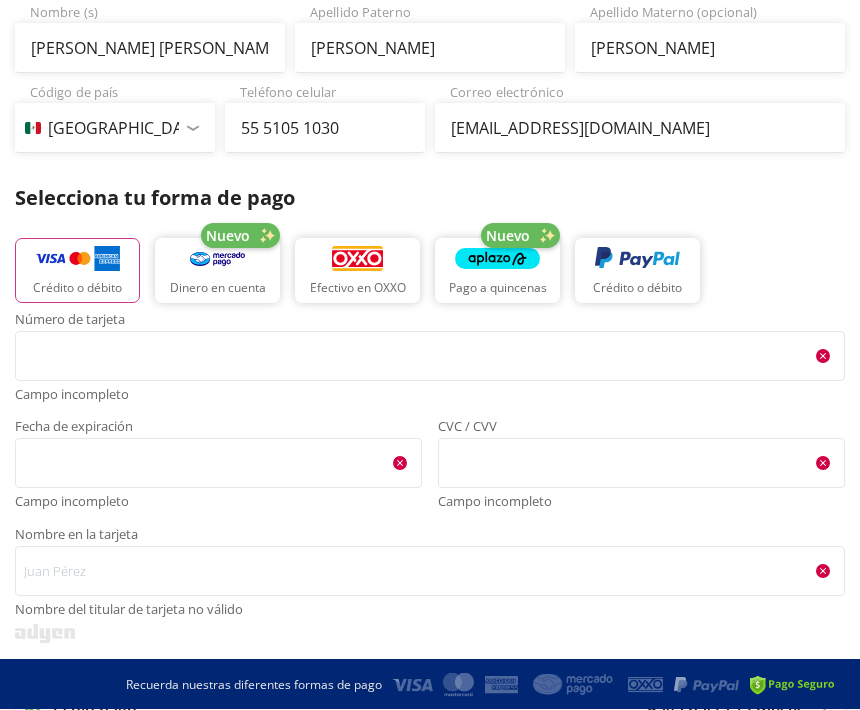 scroll, scrollTop: 504, scrollLeft: 0, axis: vertical 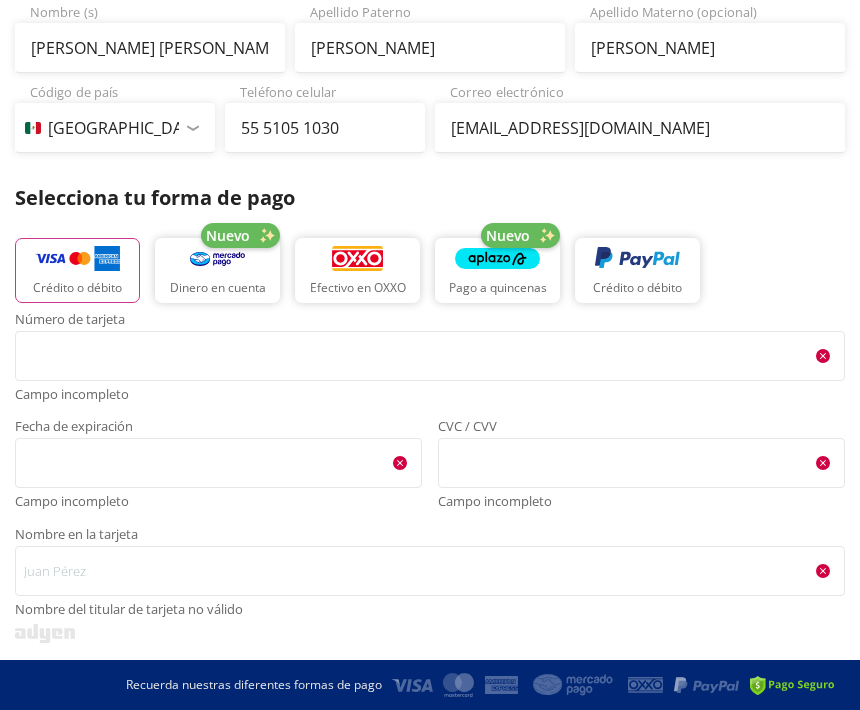 click at bounding box center (77, 259) 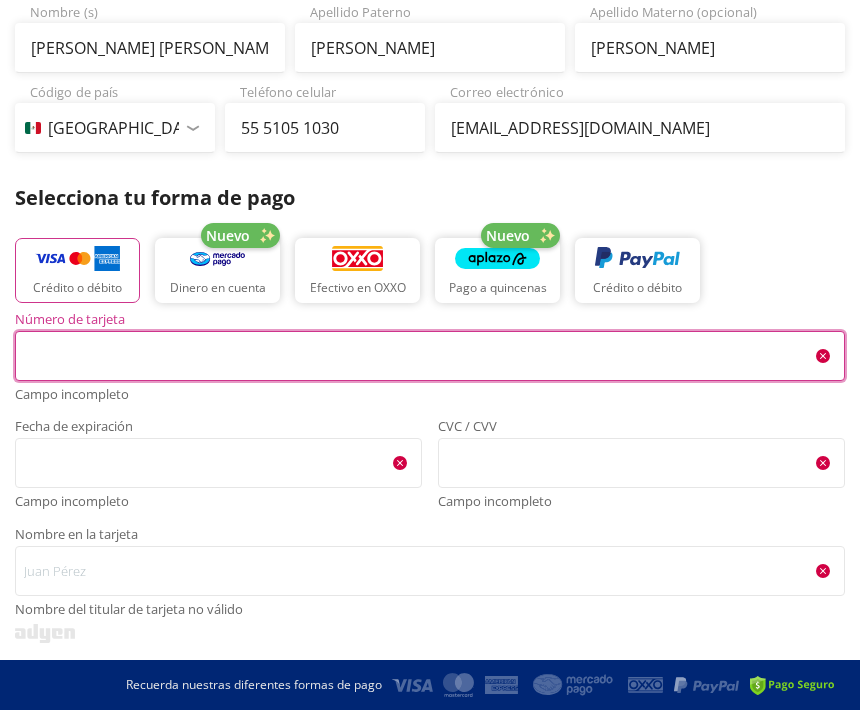 scroll, scrollTop: 503, scrollLeft: 0, axis: vertical 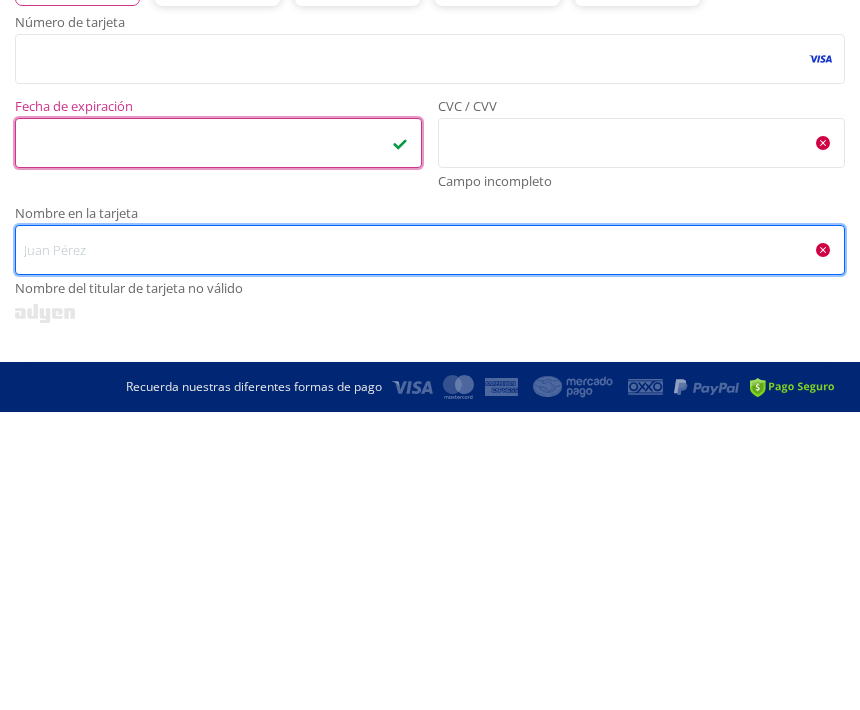 click on "Nombre en la tarjeta Nombre del titular de tarjeta no válido" at bounding box center (430, 548) 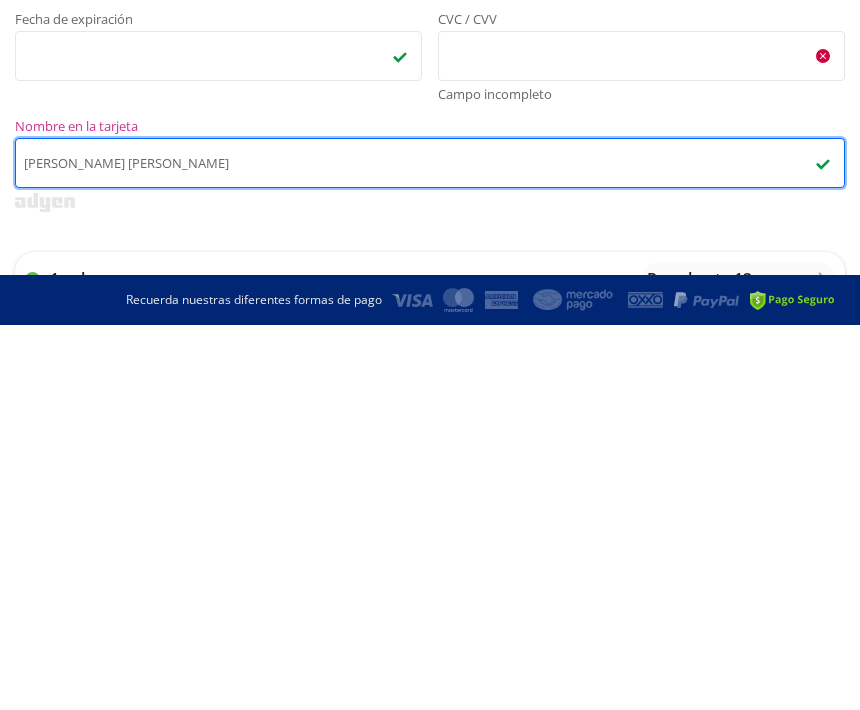 type on "[PERSON_NAME] [PERSON_NAME]" 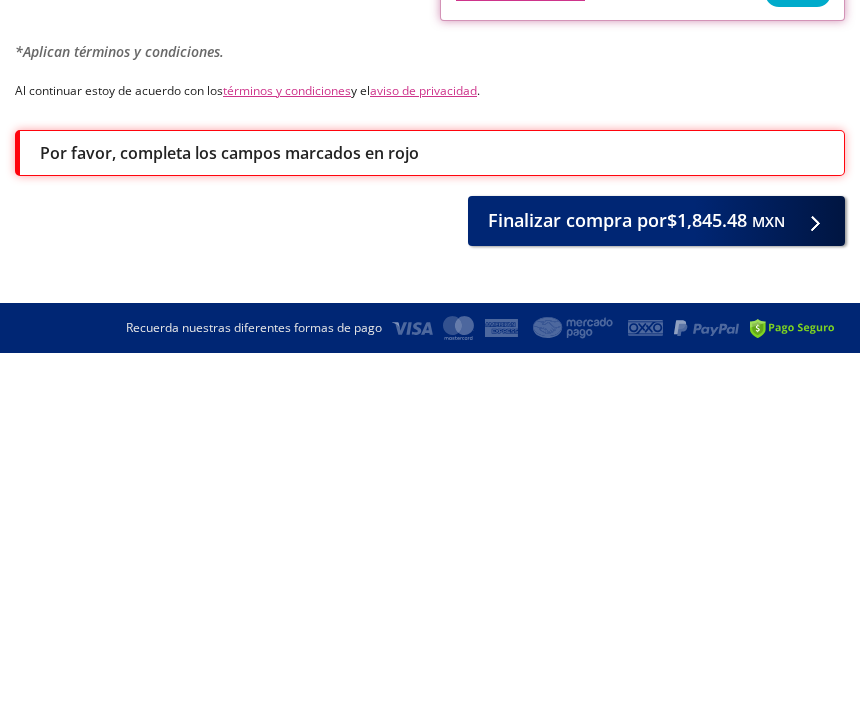 scroll, scrollTop: 1161, scrollLeft: 0, axis: vertical 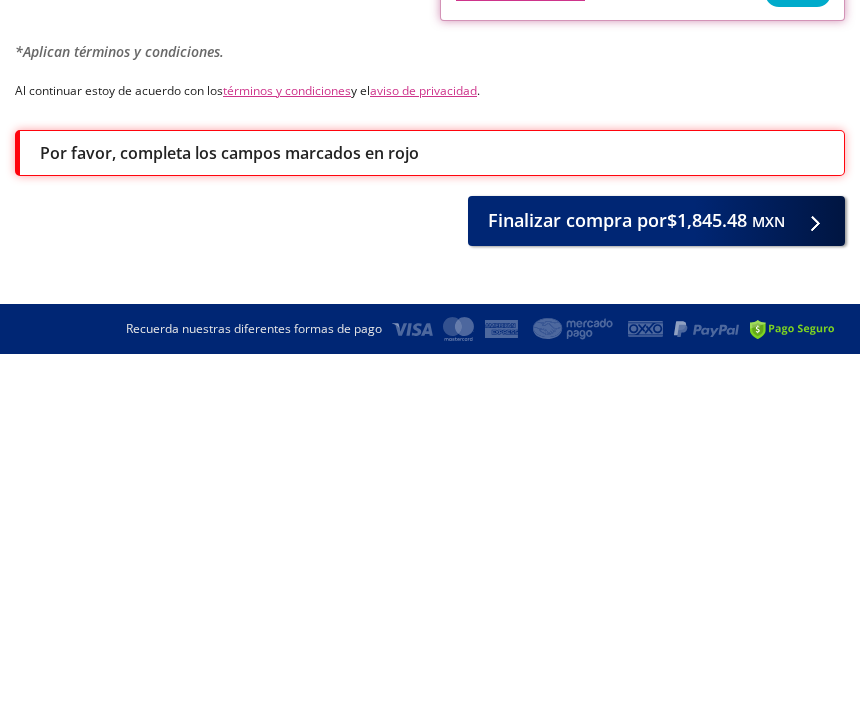 click on "Finalizar compra por  $1,845.48   MXN" at bounding box center (636, 576) 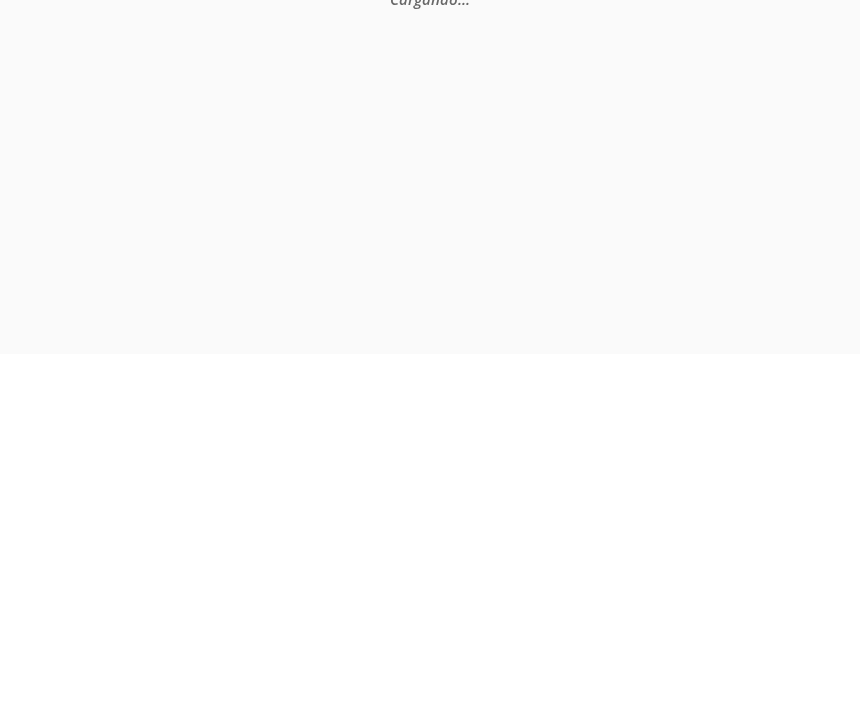 scroll, scrollTop: 0, scrollLeft: 0, axis: both 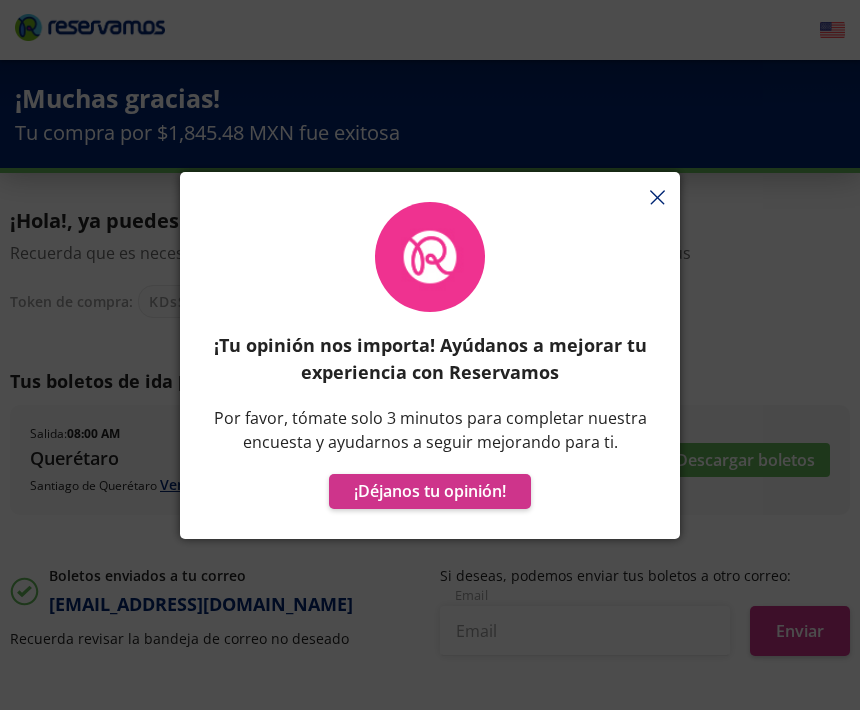 click on "¡Tu opinión nos importa! Ayúdanos a mejorar tu experiencia con Reservamos Por favor, tómate solo 3 minutos para completar nuestra encuesta y ayudarnos a seguir mejorando para ti. ¡Déjanos tu opinión!" at bounding box center (430, 365) 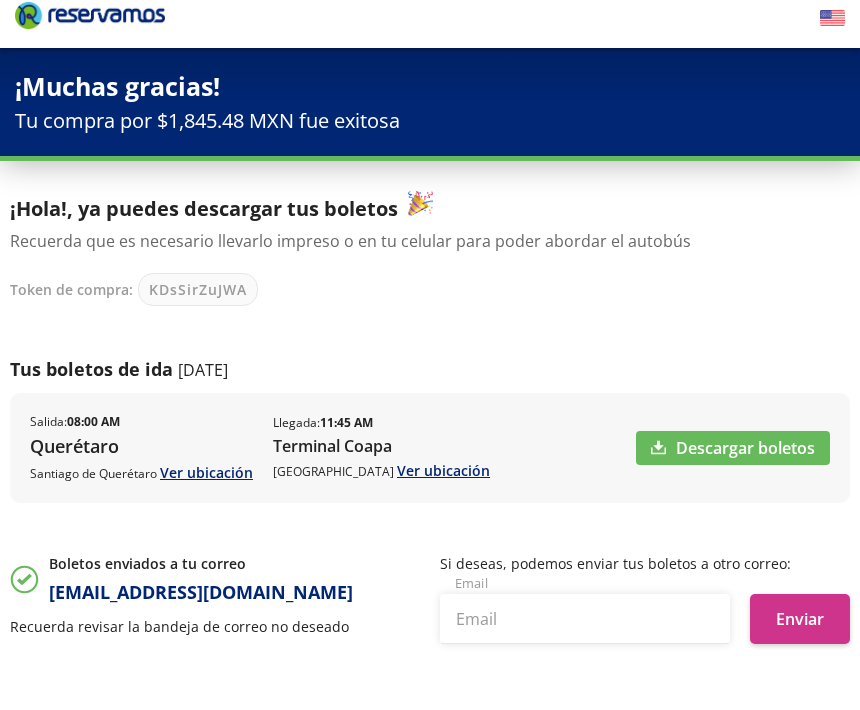 scroll, scrollTop: 29, scrollLeft: 0, axis: vertical 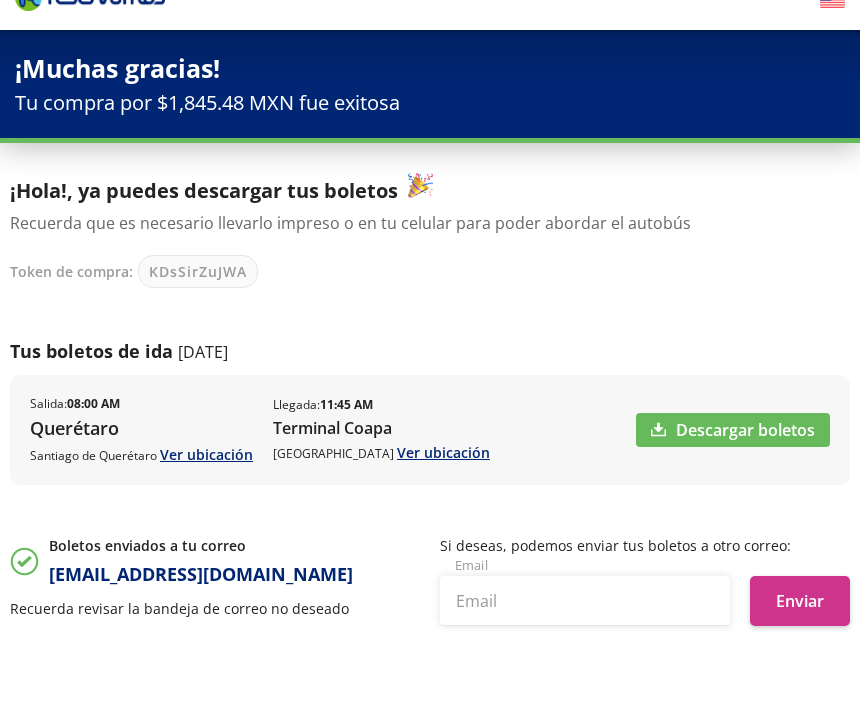 click on "Descargar boletos" at bounding box center (733, 431) 